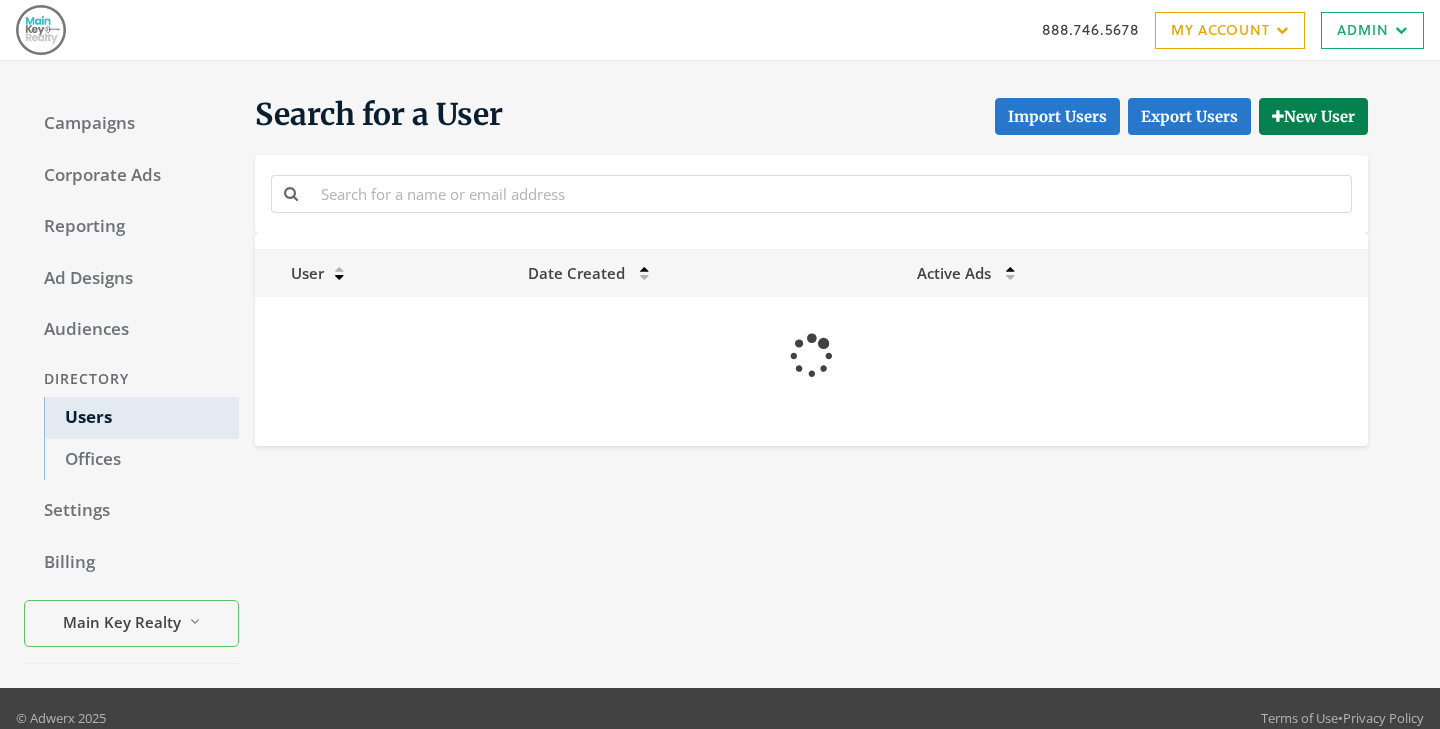 scroll, scrollTop: 0, scrollLeft: 0, axis: both 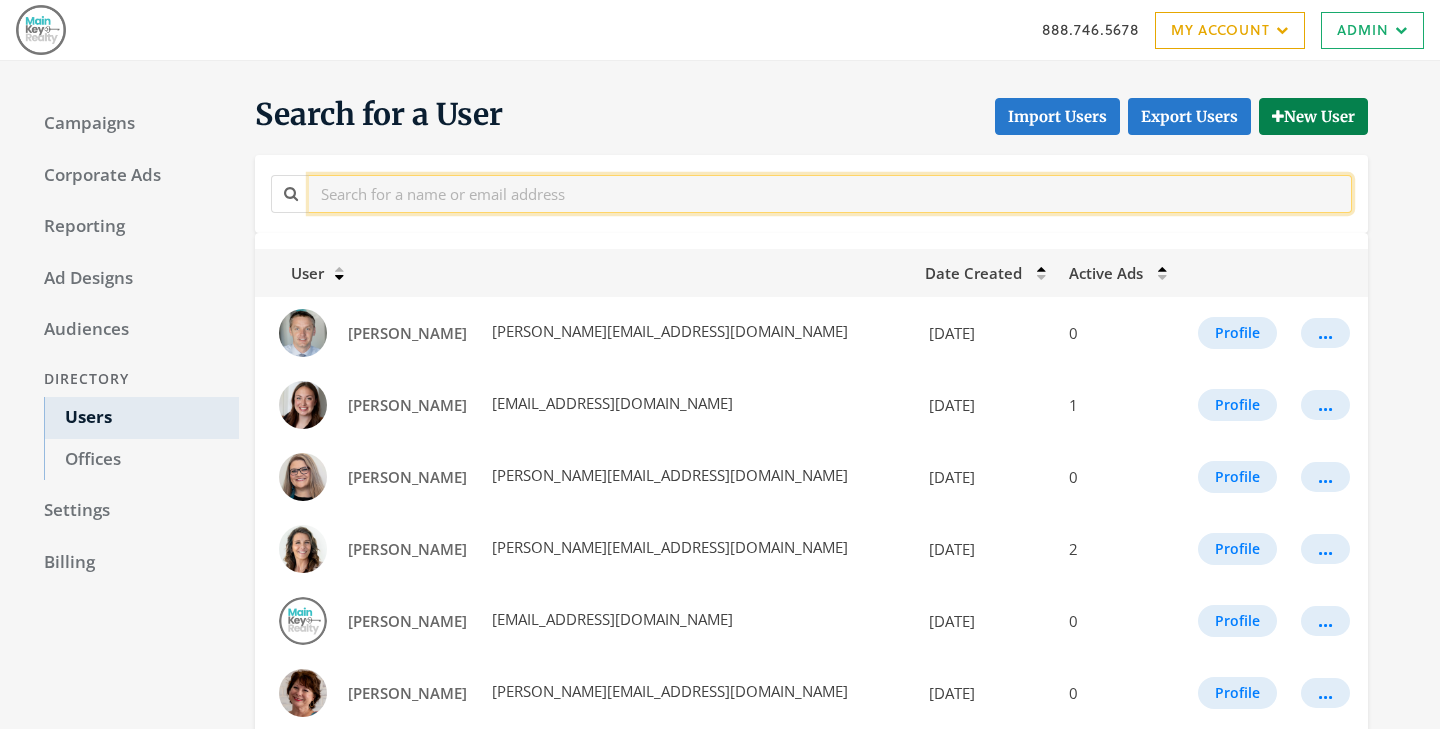 click at bounding box center [830, 193] 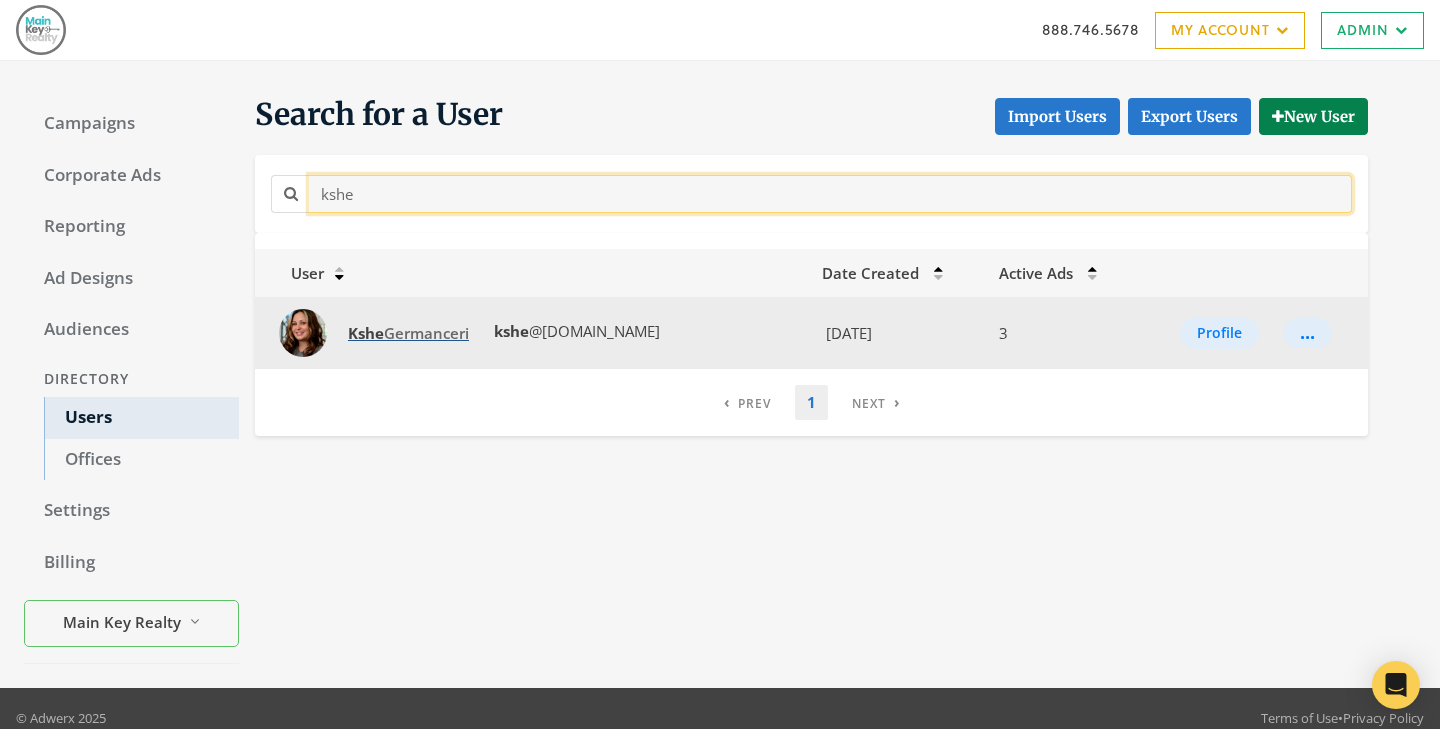 type on "kshe" 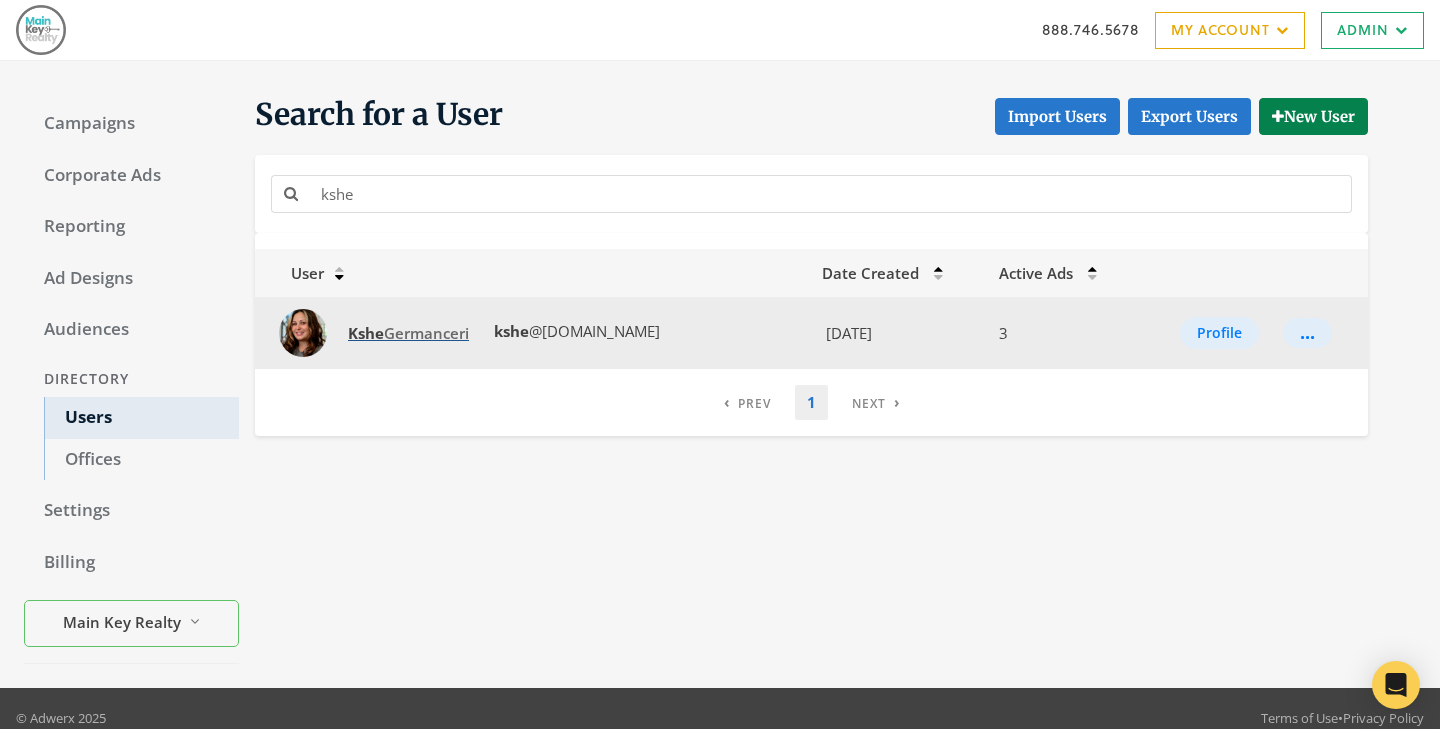 click on "[PERSON_NAME]" at bounding box center [408, 333] 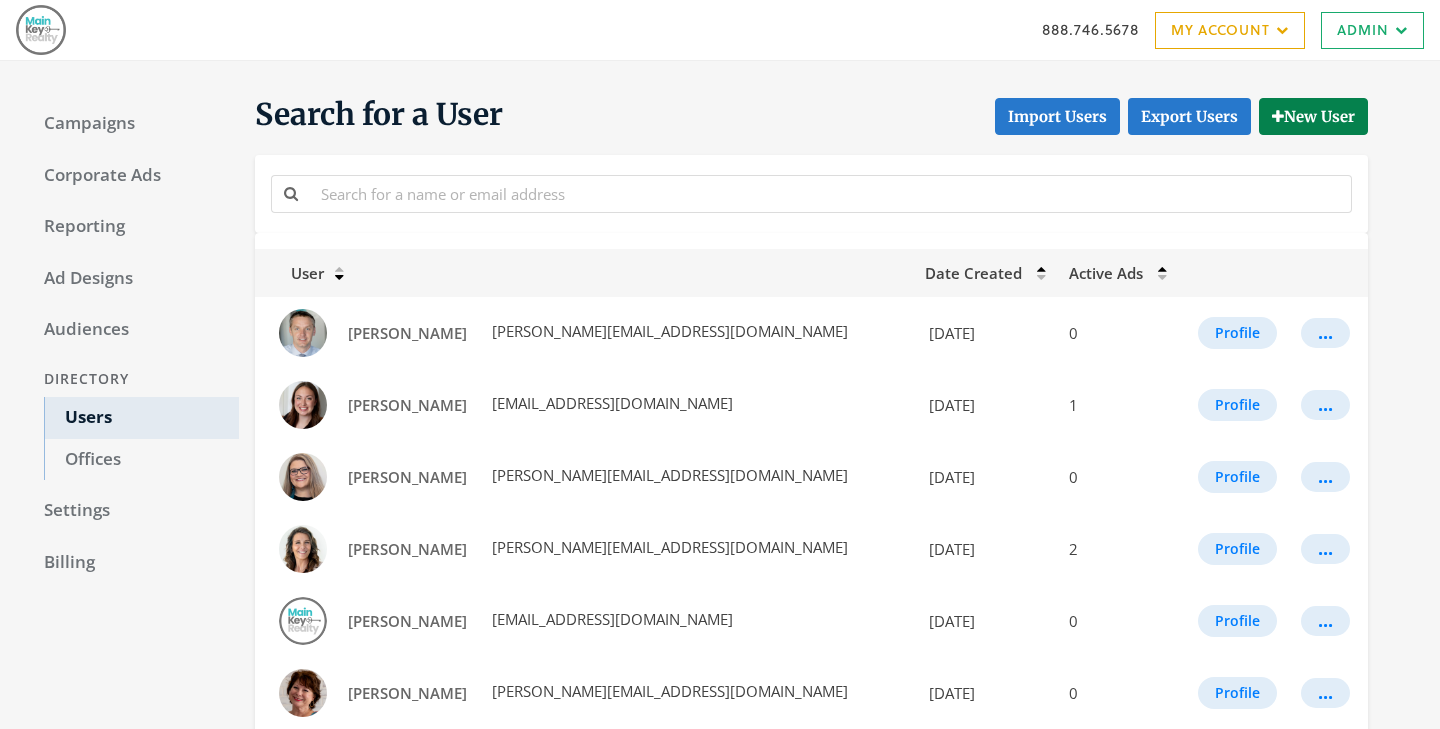 scroll, scrollTop: 0, scrollLeft: 0, axis: both 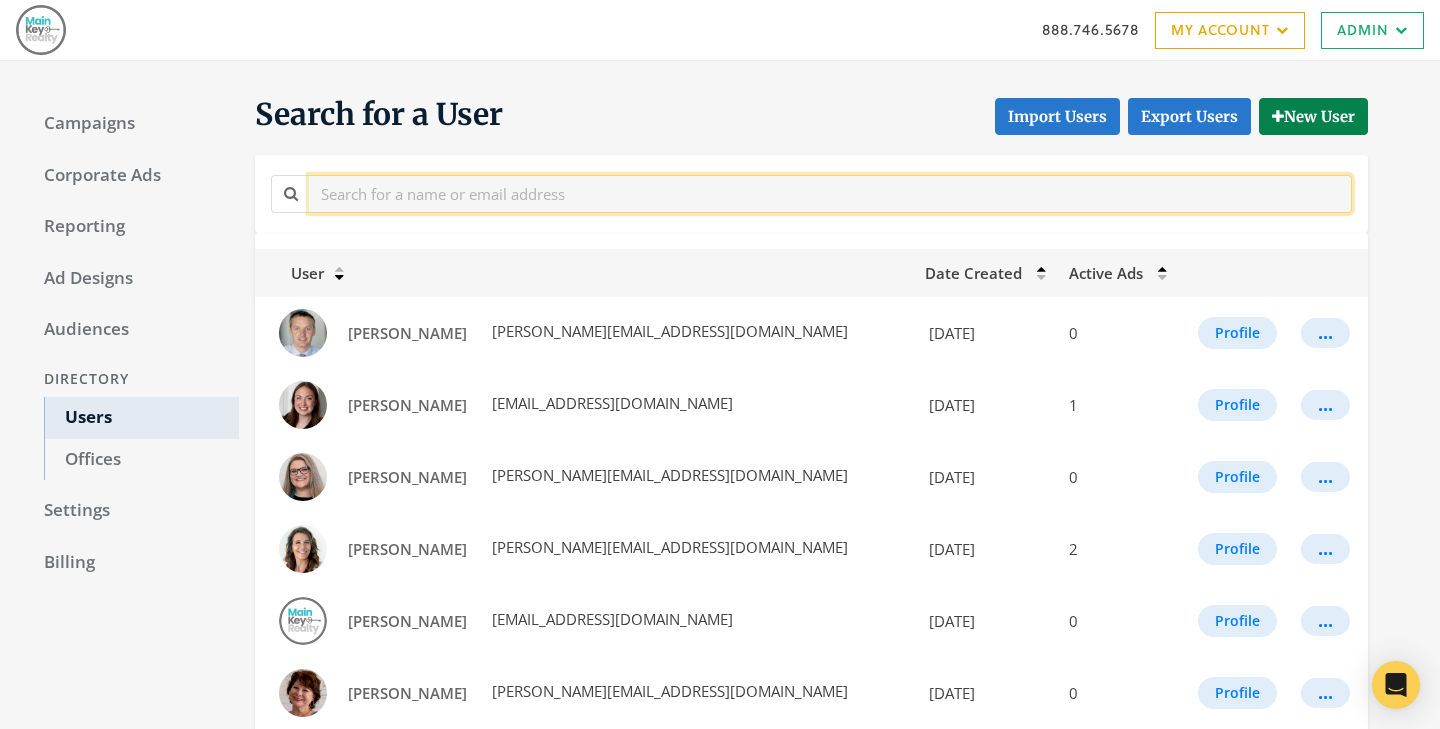 click at bounding box center [830, 193] 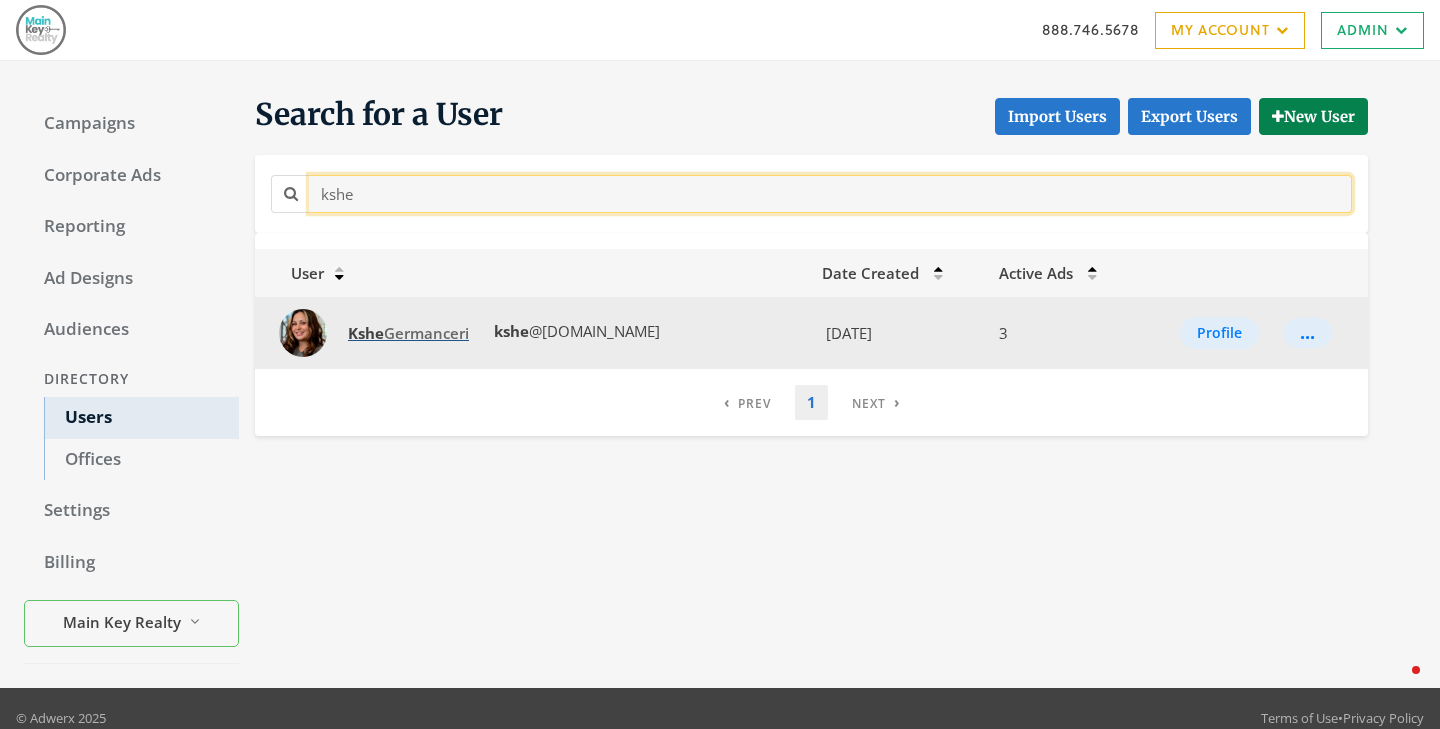 type on "kshe" 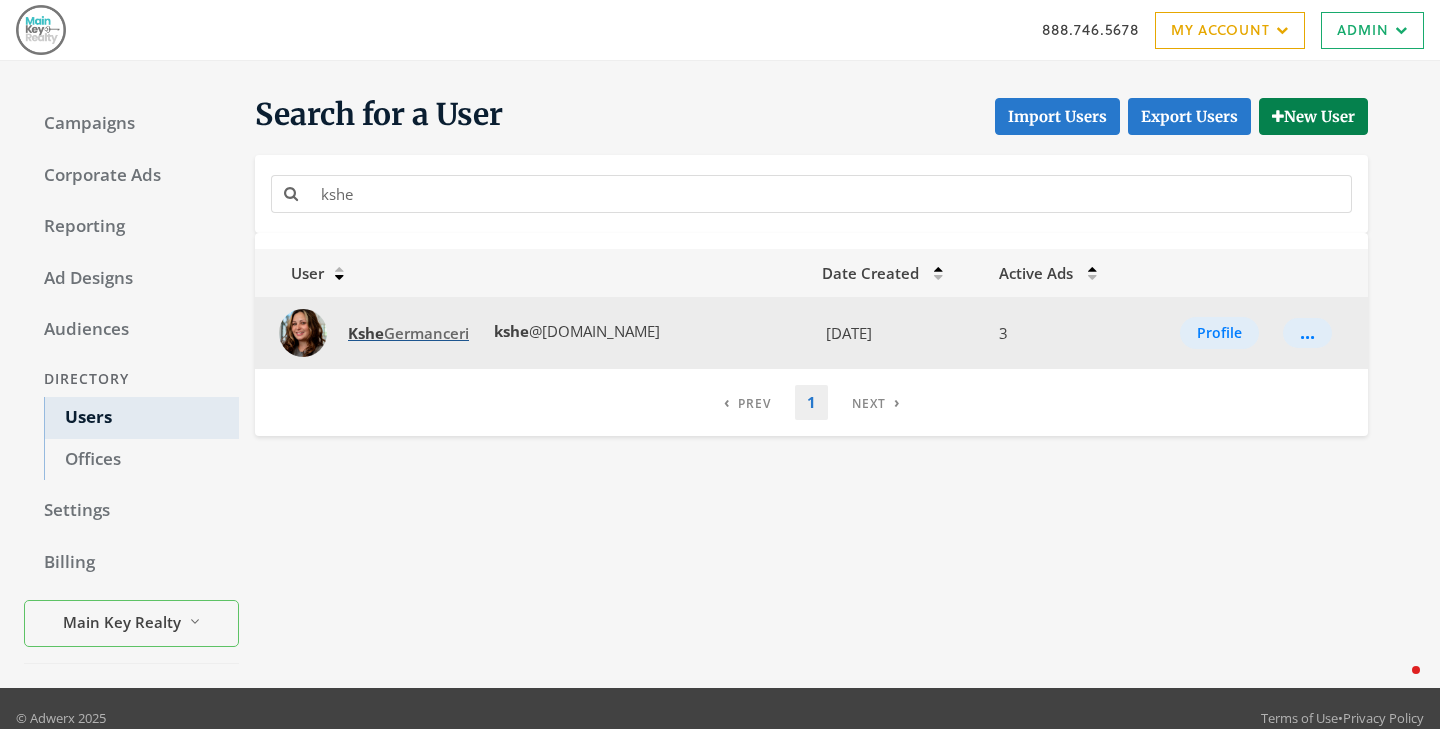 click on "[PERSON_NAME]" at bounding box center (408, 333) 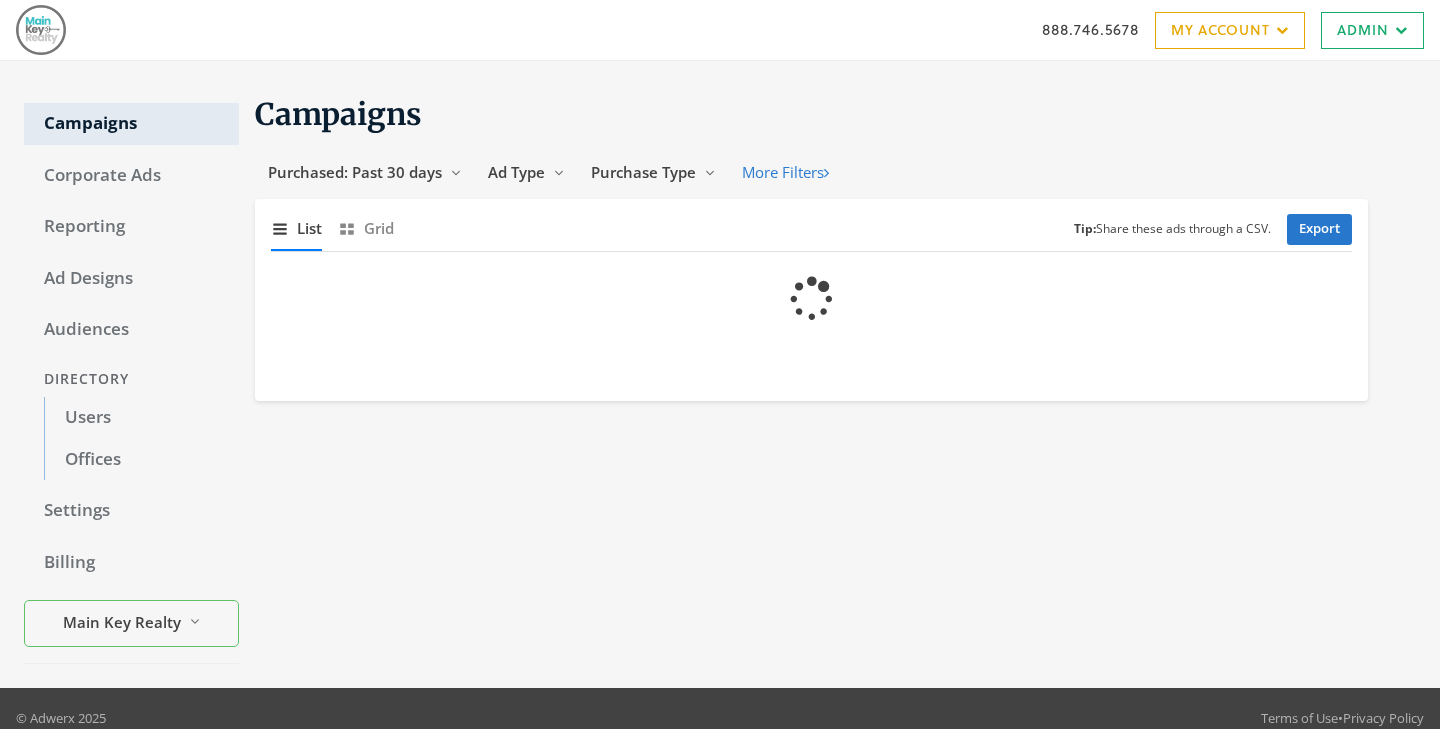 scroll, scrollTop: 0, scrollLeft: 0, axis: both 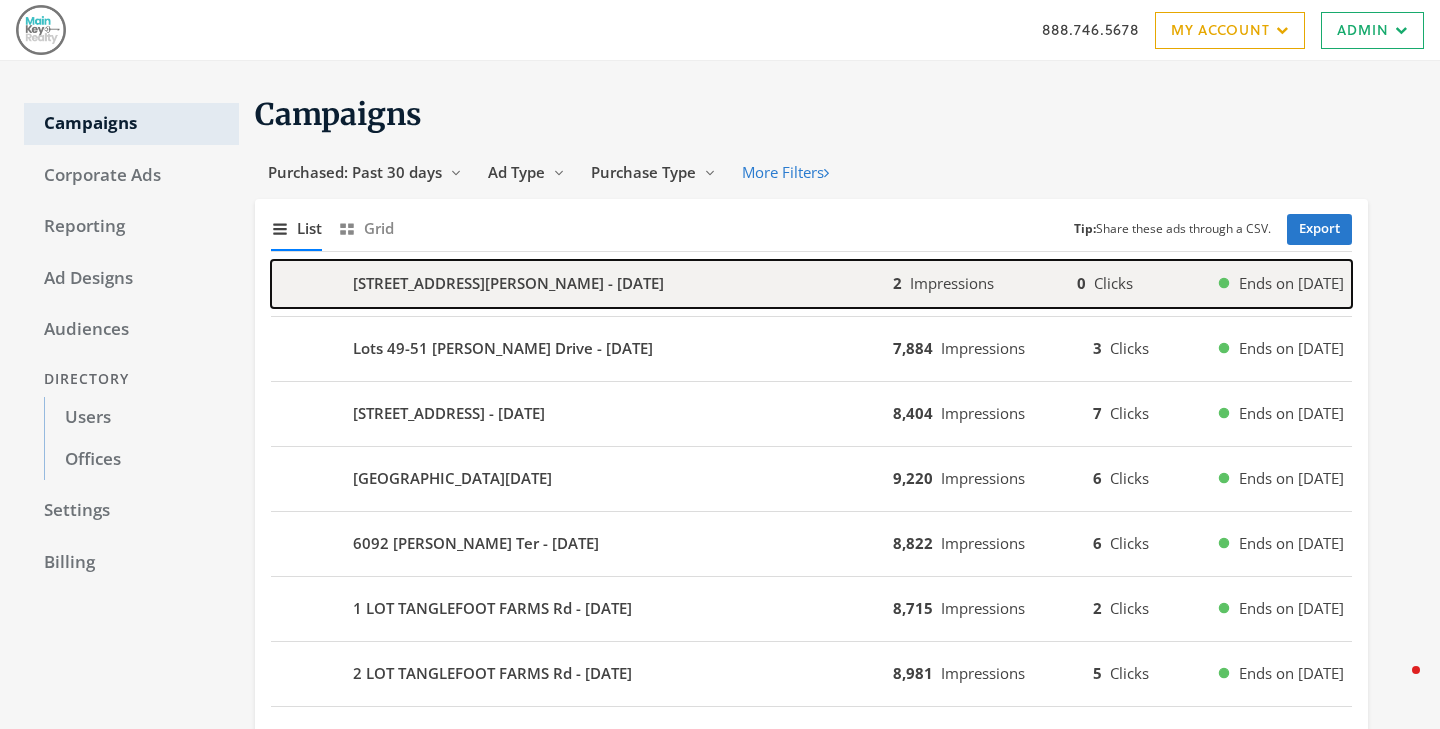 click on "[STREET_ADDRESS][PERSON_NAME] - [DATE]" at bounding box center (582, 284) 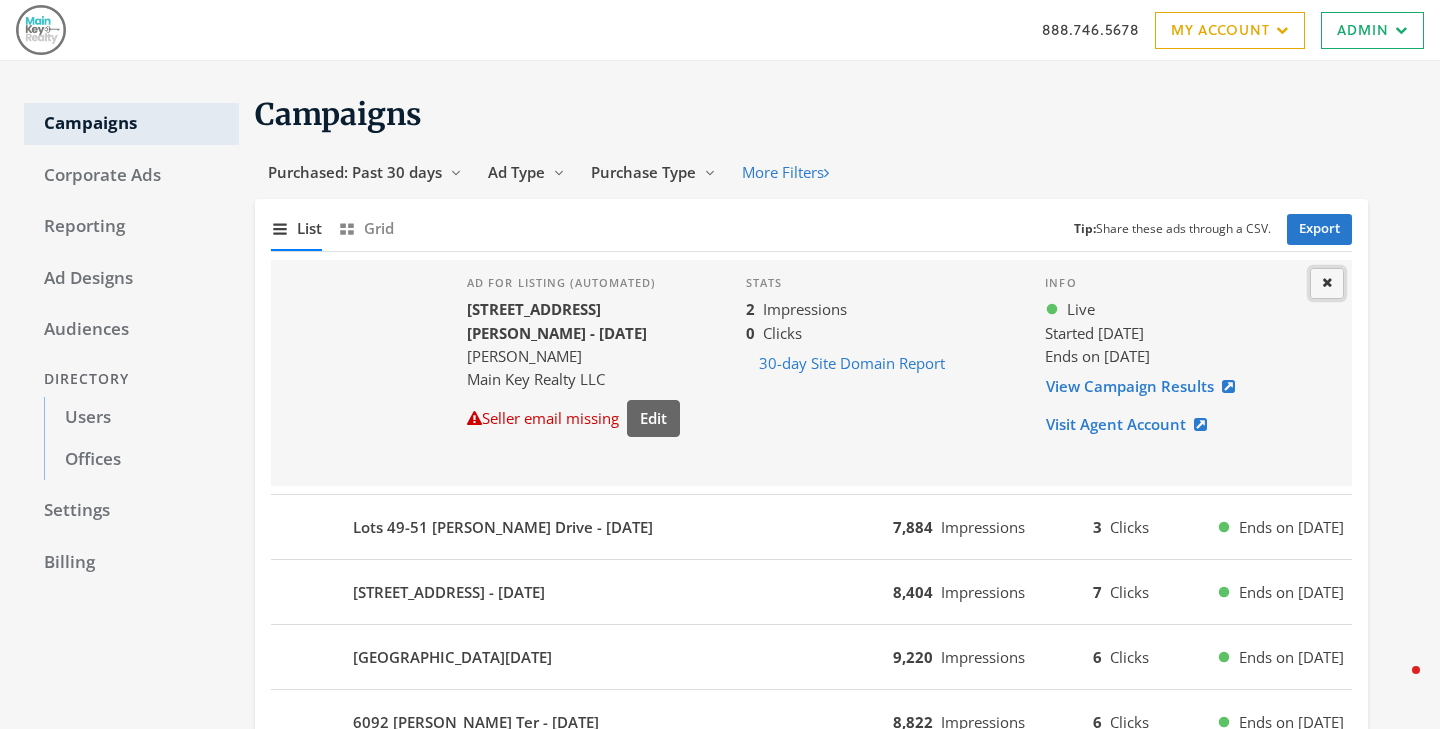 click on "Close" at bounding box center (1327, 283) 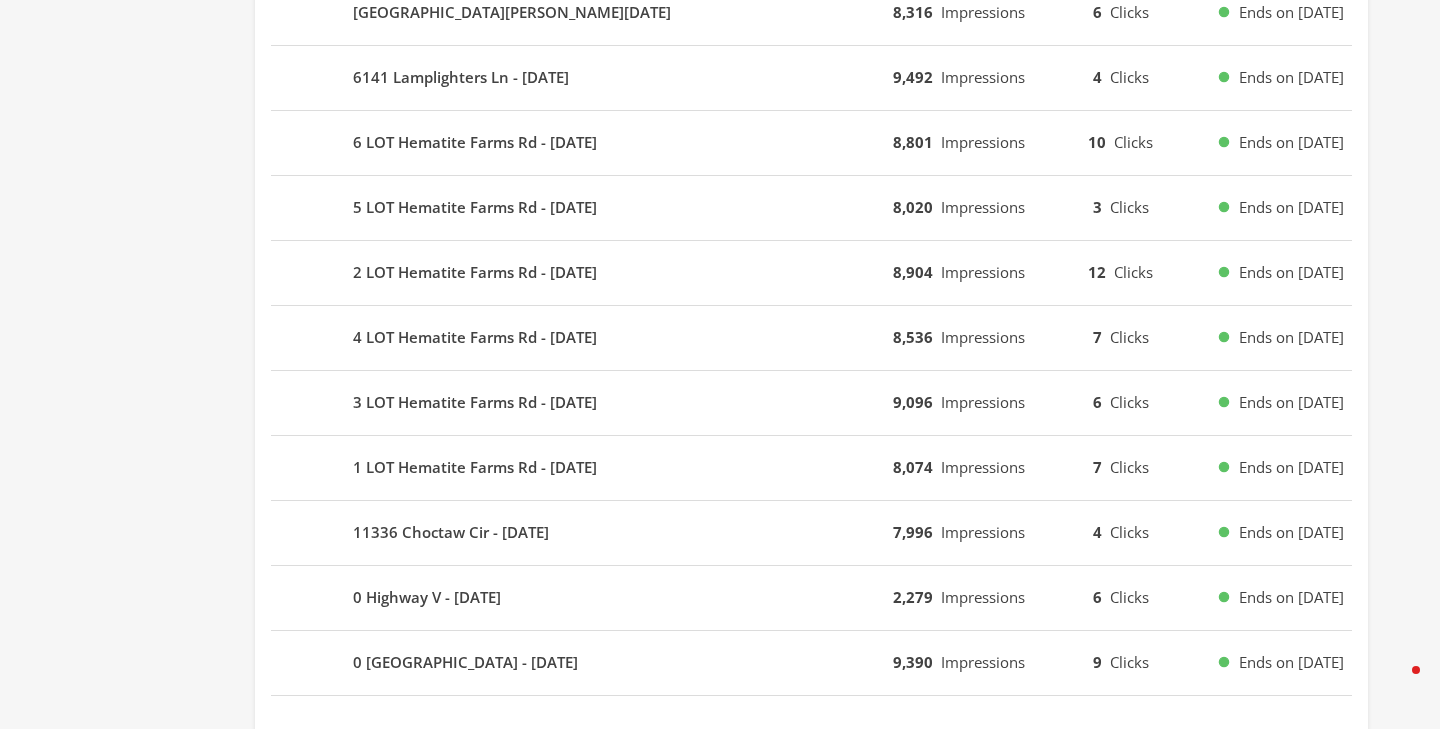 scroll, scrollTop: 1258, scrollLeft: 0, axis: vertical 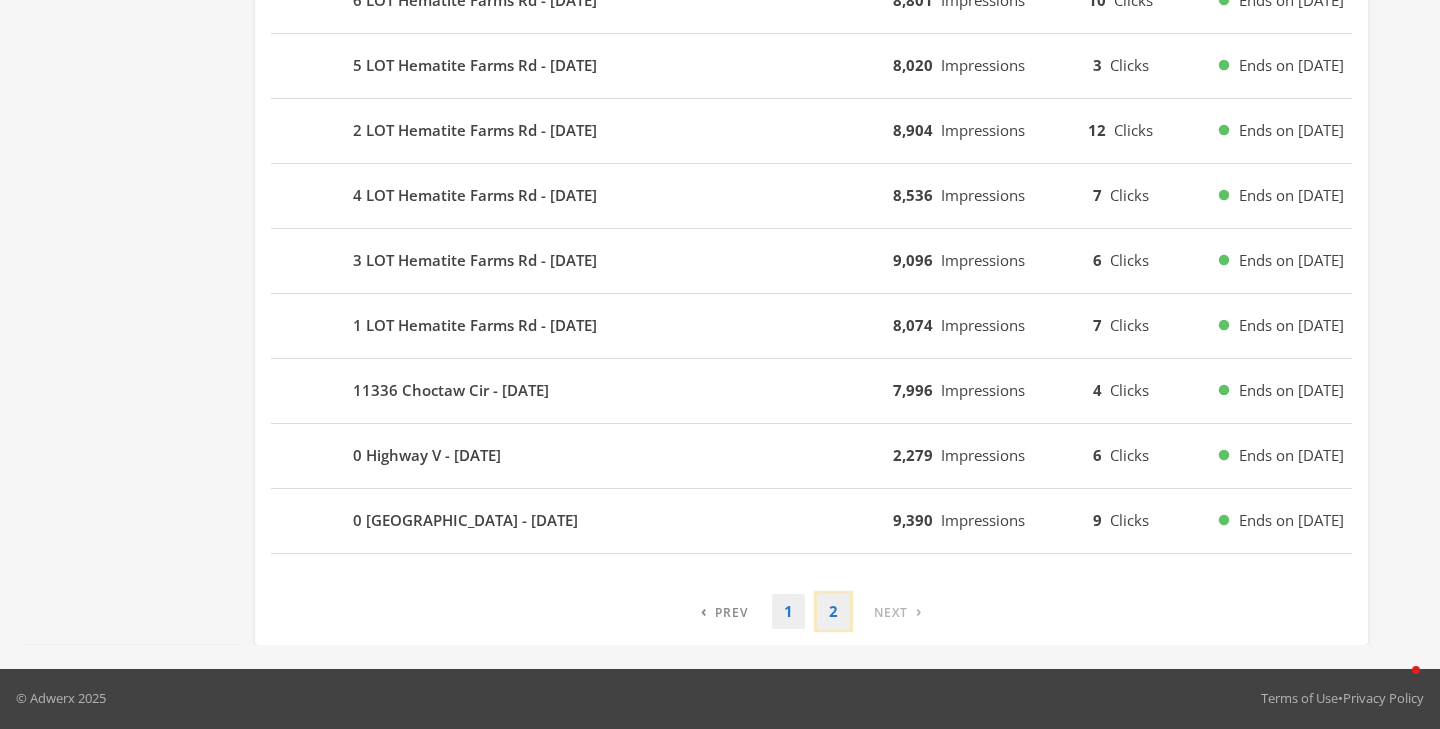 click on "2" at bounding box center (833, 611) 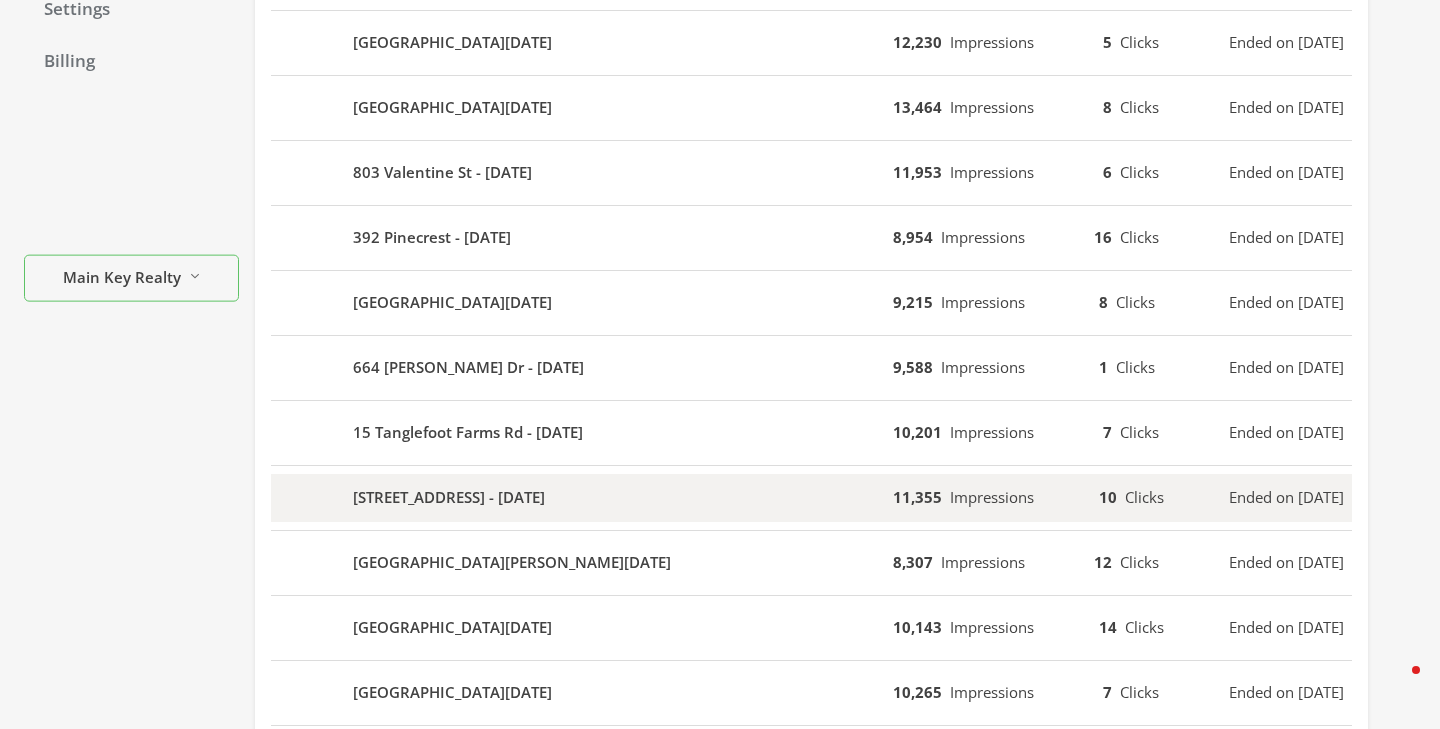 scroll, scrollTop: 668, scrollLeft: 0, axis: vertical 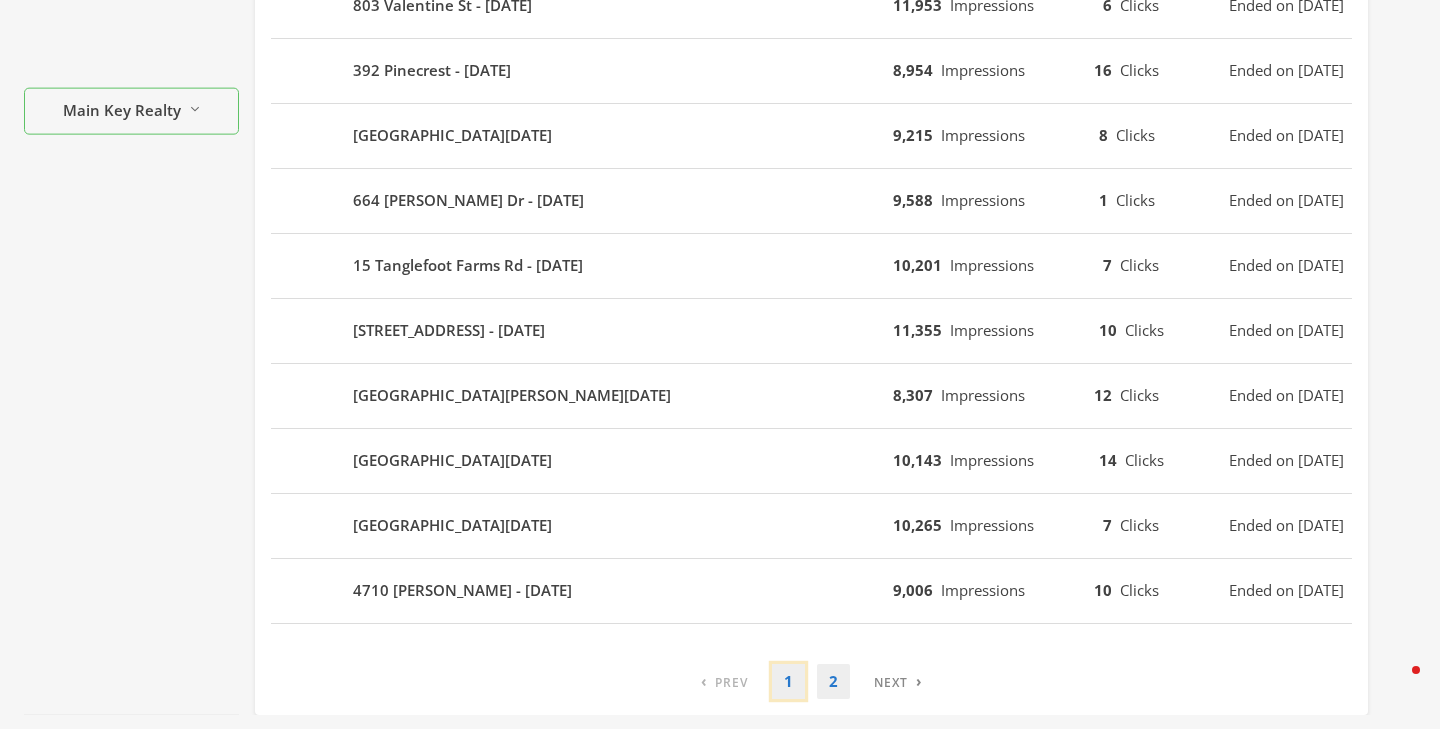 click on "1" at bounding box center (788, 681) 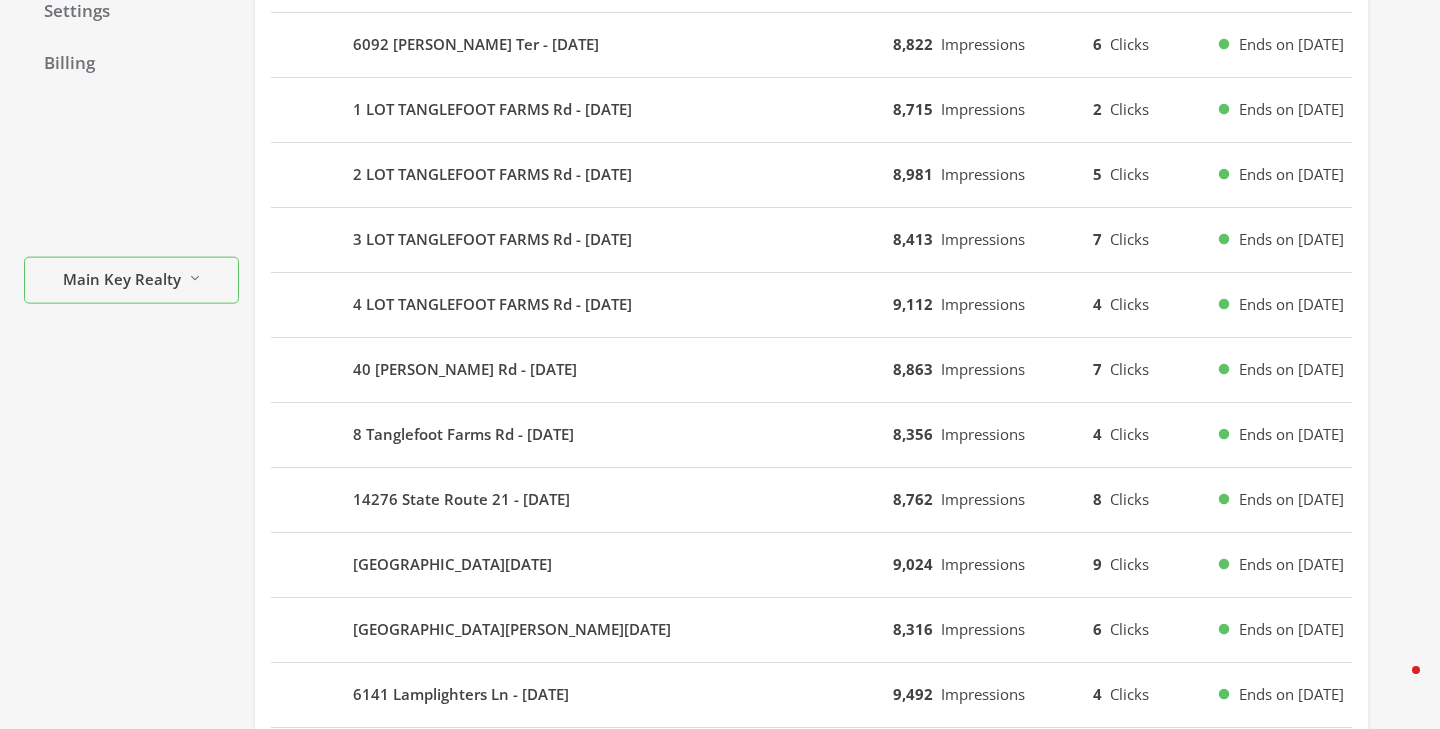 scroll, scrollTop: 0, scrollLeft: 0, axis: both 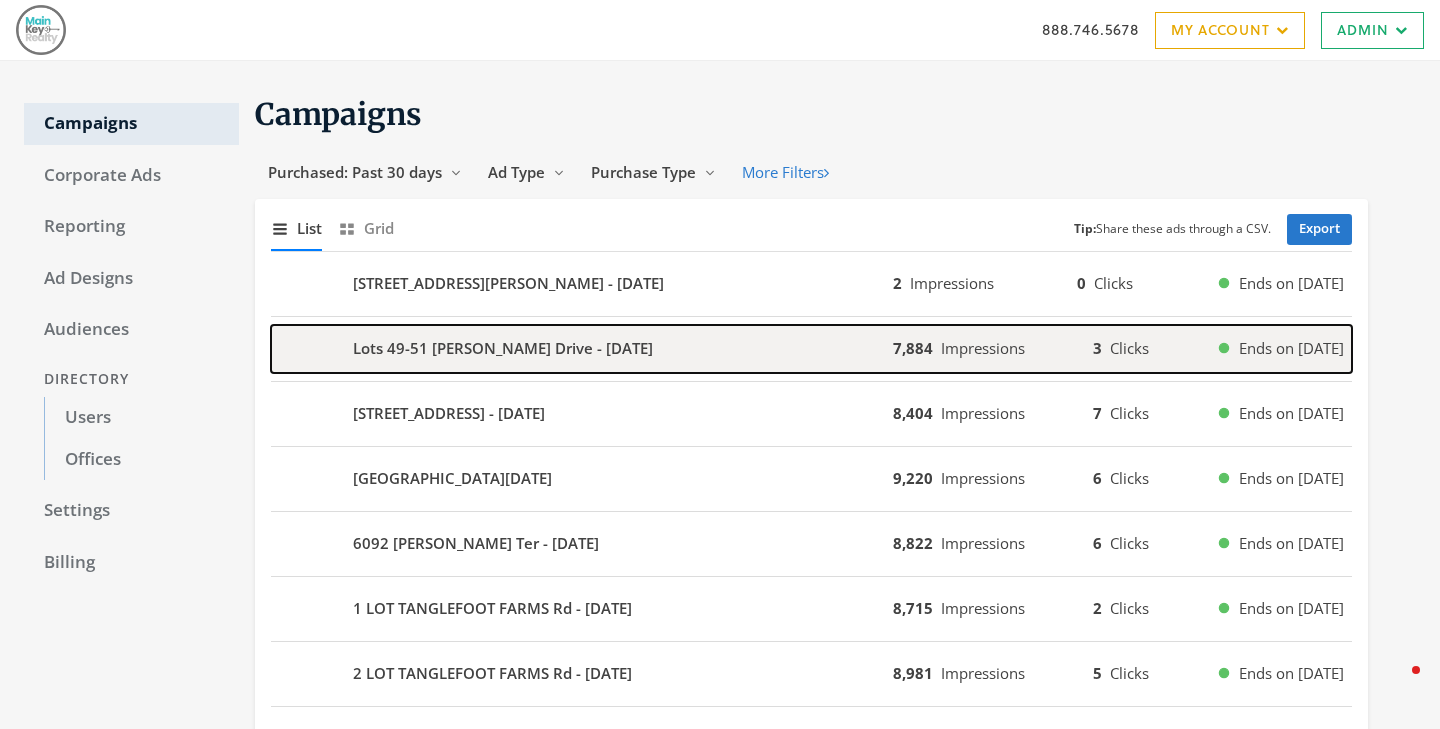 click on "Lots 49-51 Susan Drive - 2025-07-04" at bounding box center (582, 349) 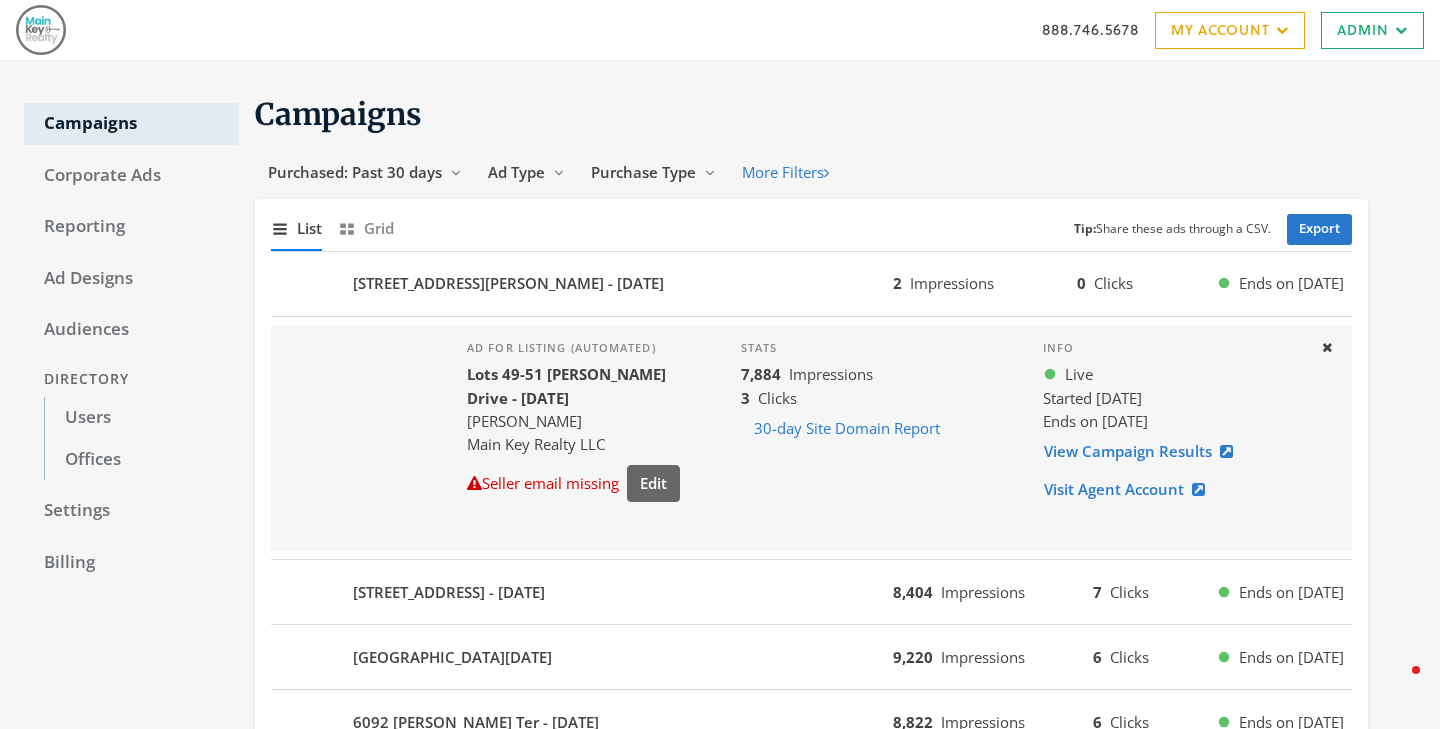 click on "14682 N State Highway 21 - 2025-07-03 8,404 Impressions 7 Clicks Ends on 7/10/25" at bounding box center [811, 592] 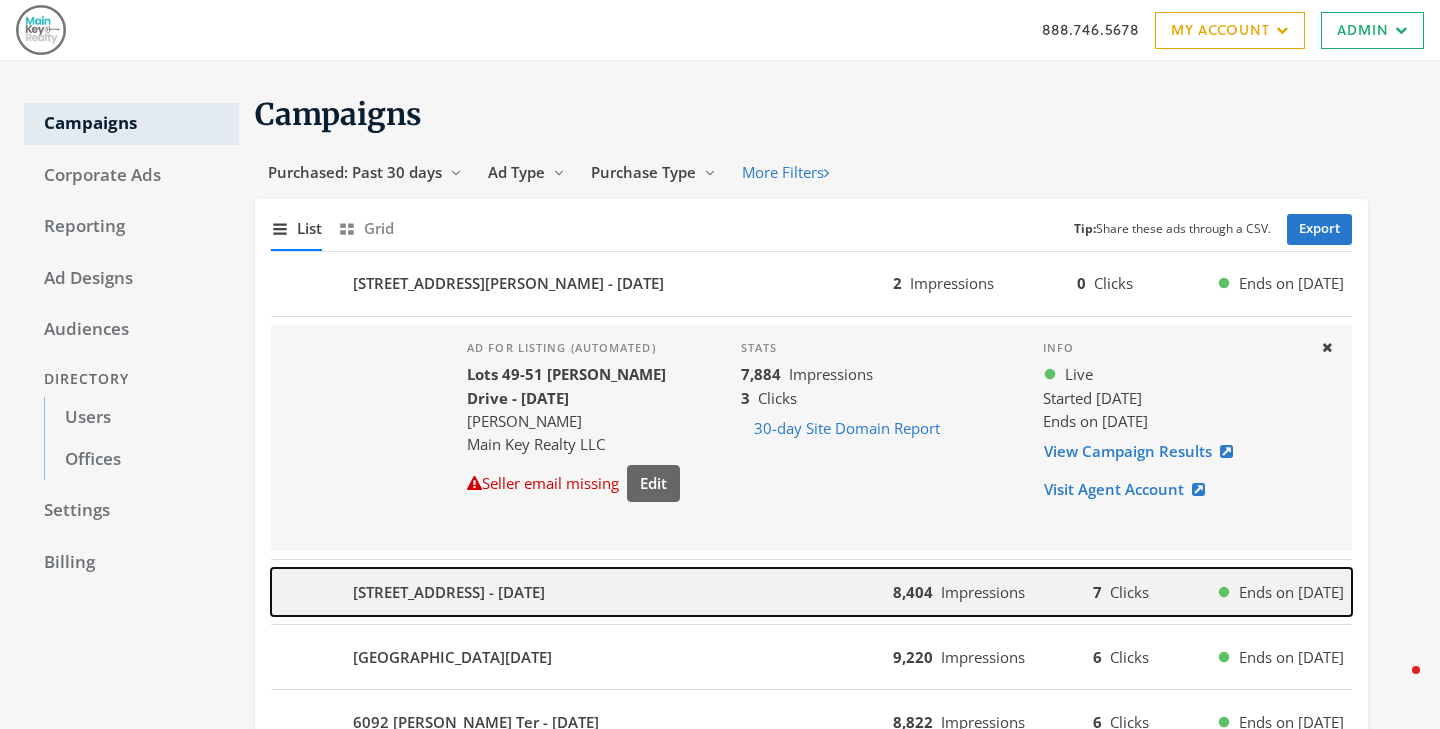 click on "14682 N State Highway 21 - 2025-07-03" at bounding box center [449, 592] 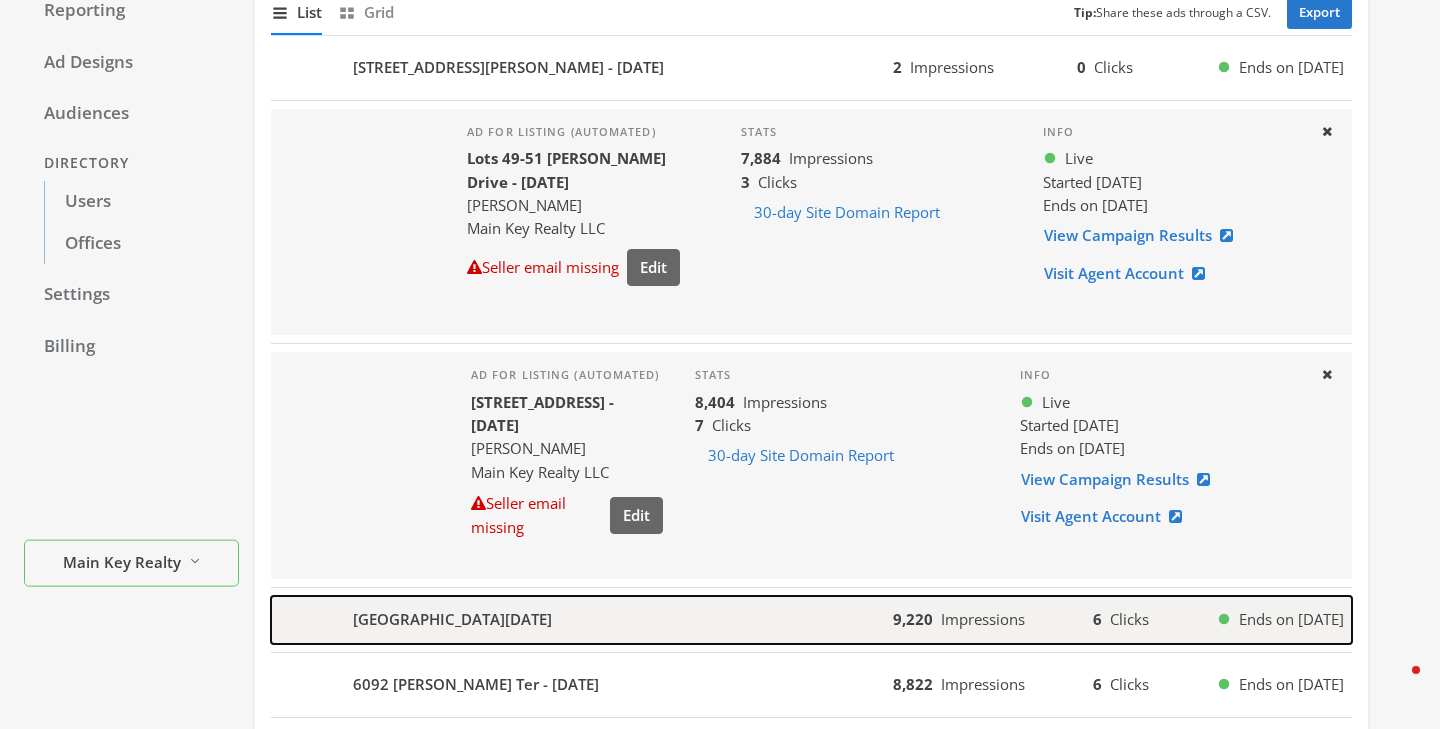 click on "8048 Riverview Dr - 2025-07-03" at bounding box center (452, 619) 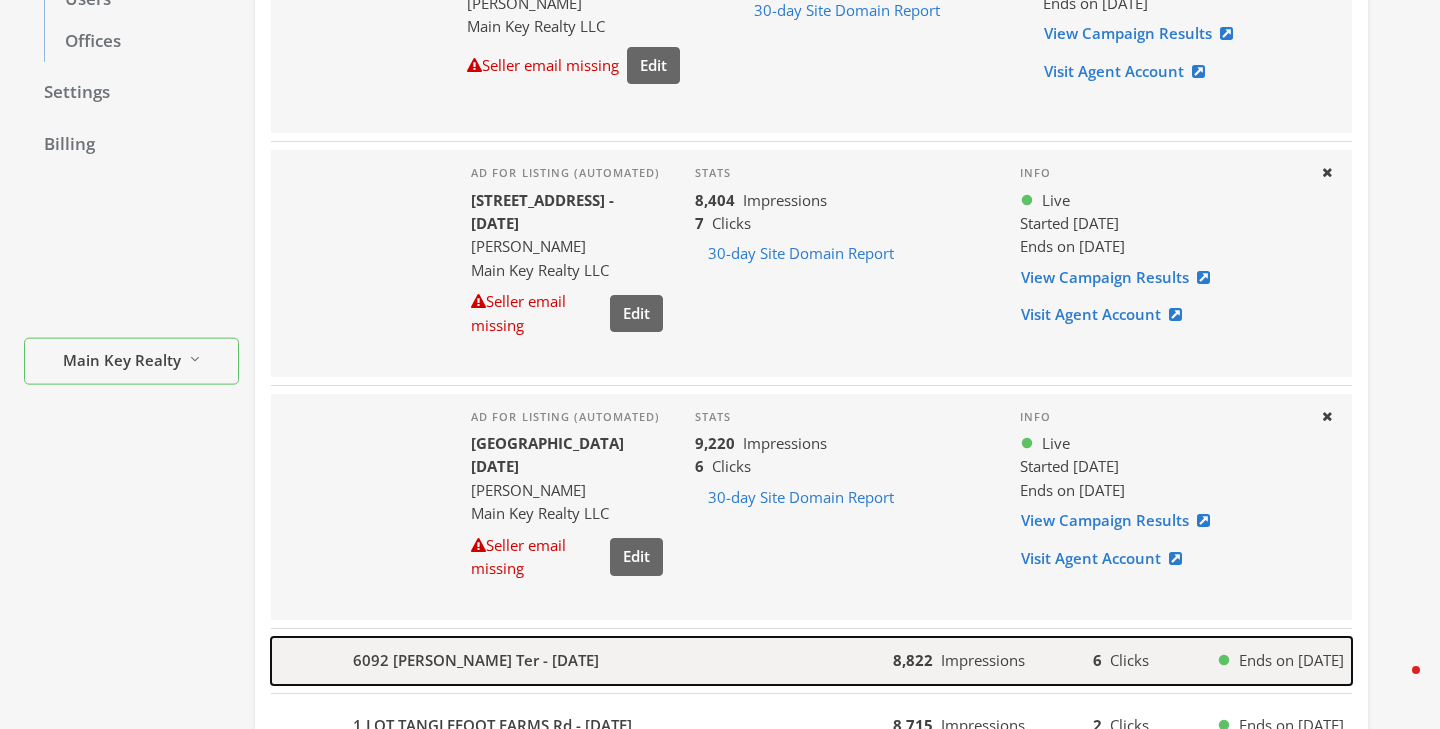 click on "6092 Ward Ter - 2025-07-03" at bounding box center (582, 661) 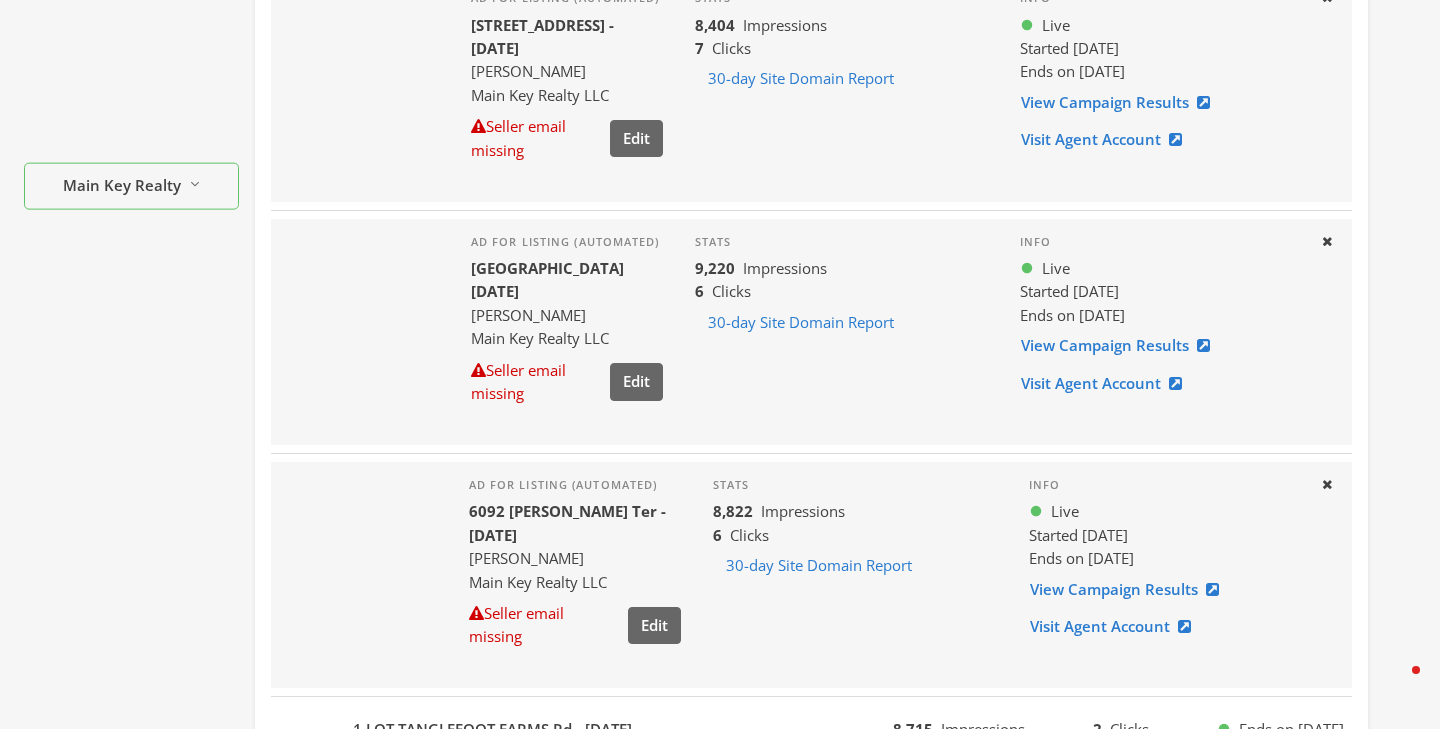 scroll, scrollTop: 674, scrollLeft: 0, axis: vertical 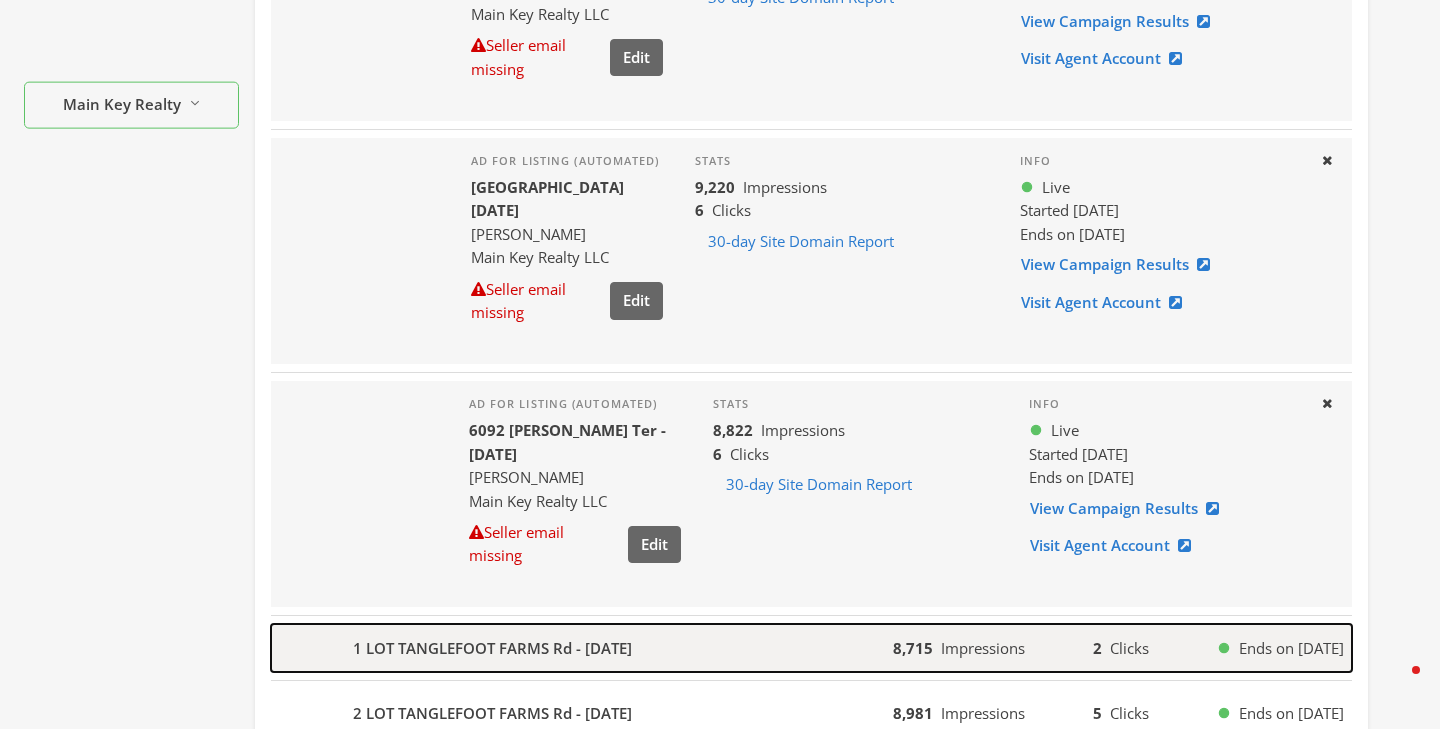 click on "1 LOT TANGLEFOOT FARMS Rd - 2025-07-03" at bounding box center (492, 648) 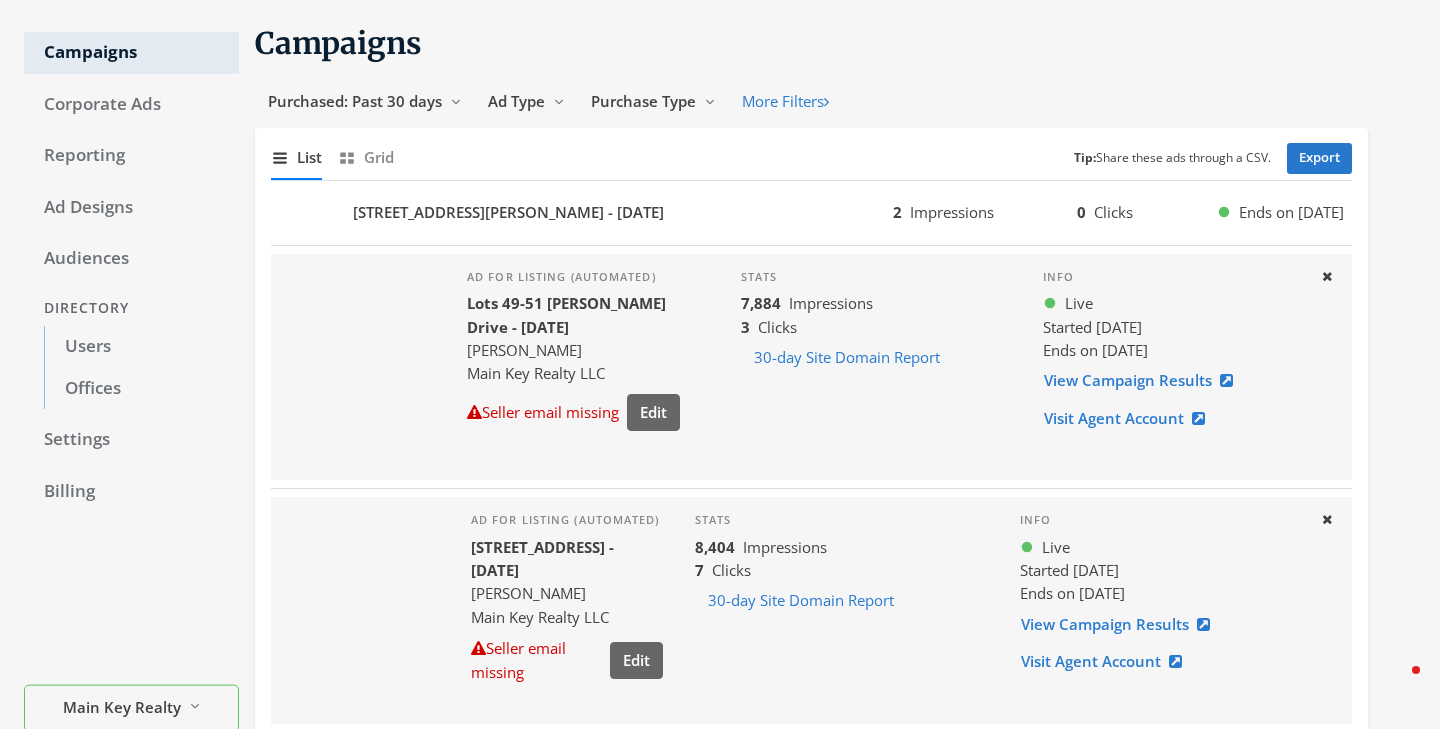 scroll, scrollTop: 55, scrollLeft: 0, axis: vertical 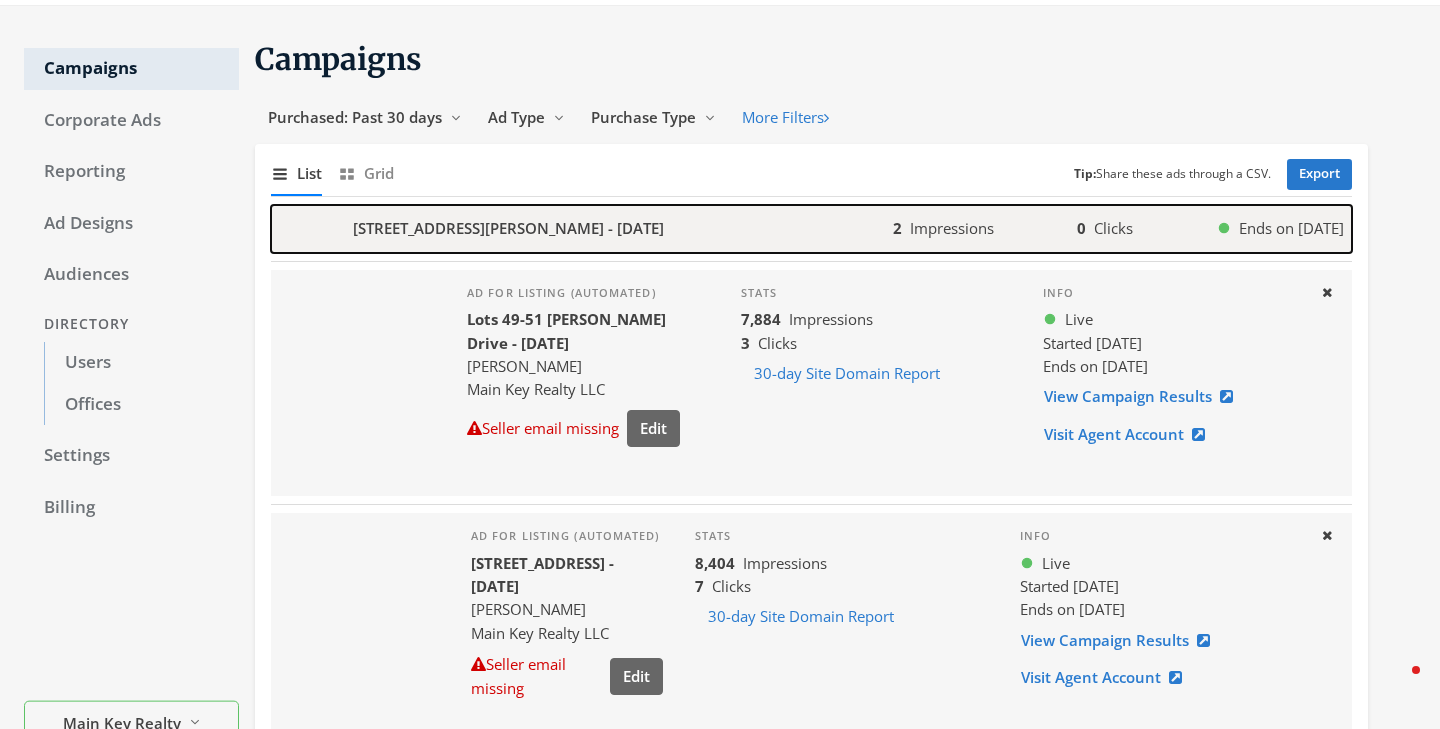 click on "5156 McCallister Rd - 2025-07-08" at bounding box center [582, 229] 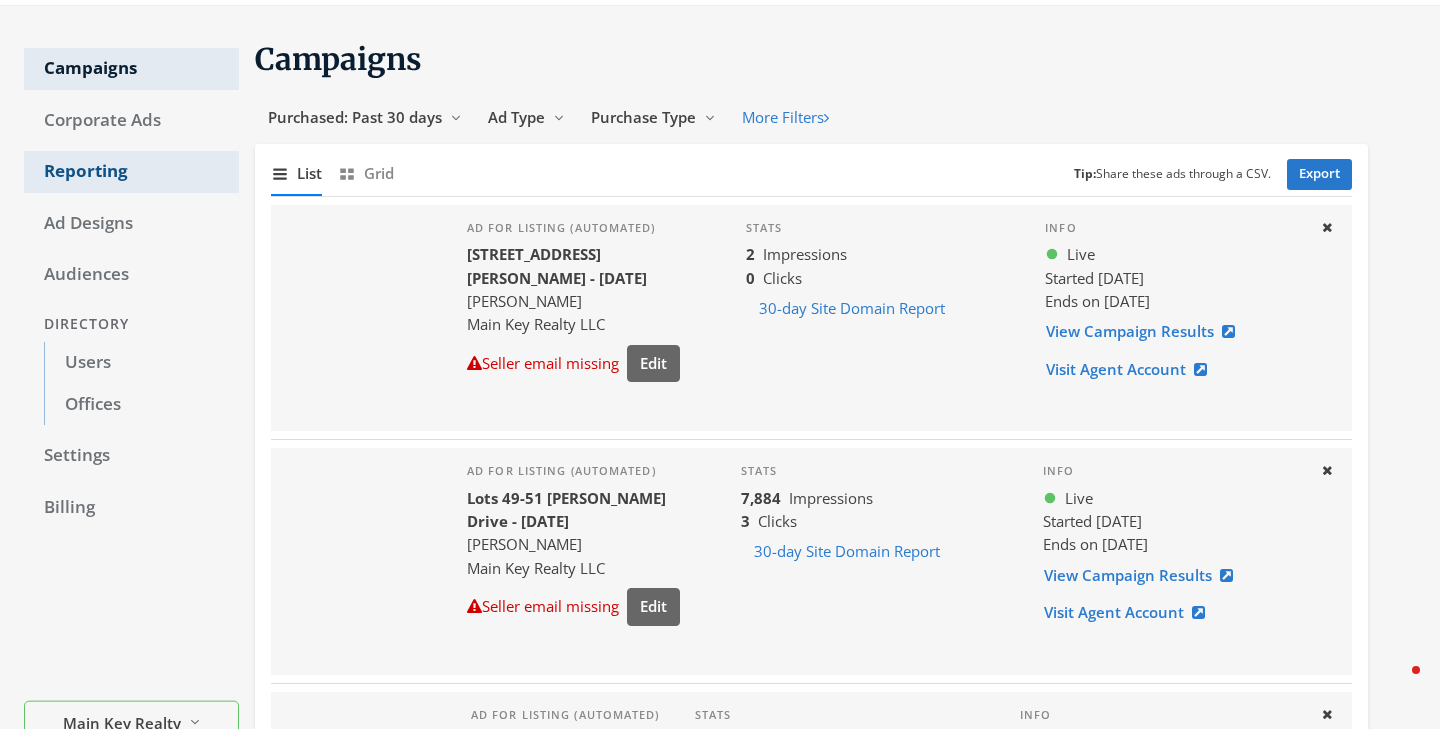 click on "Reporting" at bounding box center (131, 172) 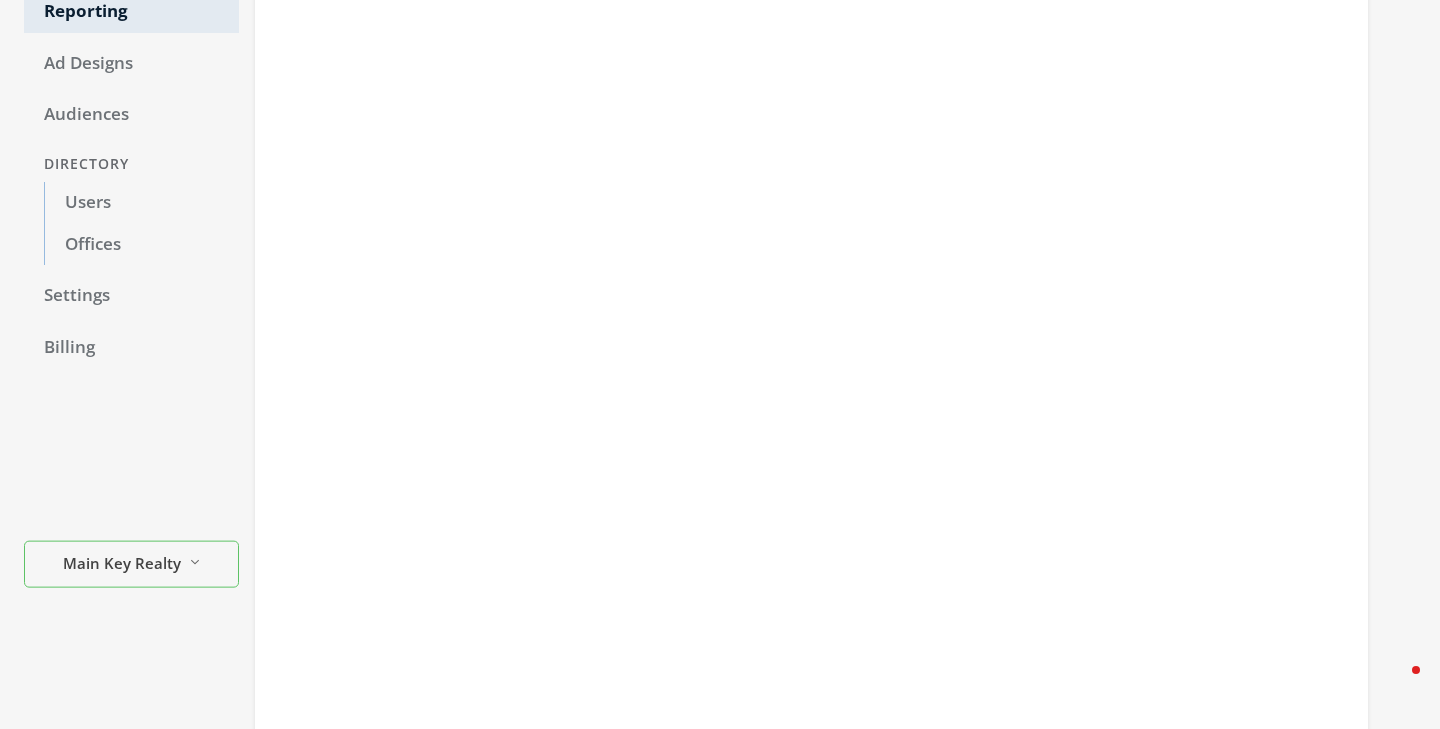 scroll, scrollTop: 216, scrollLeft: 0, axis: vertical 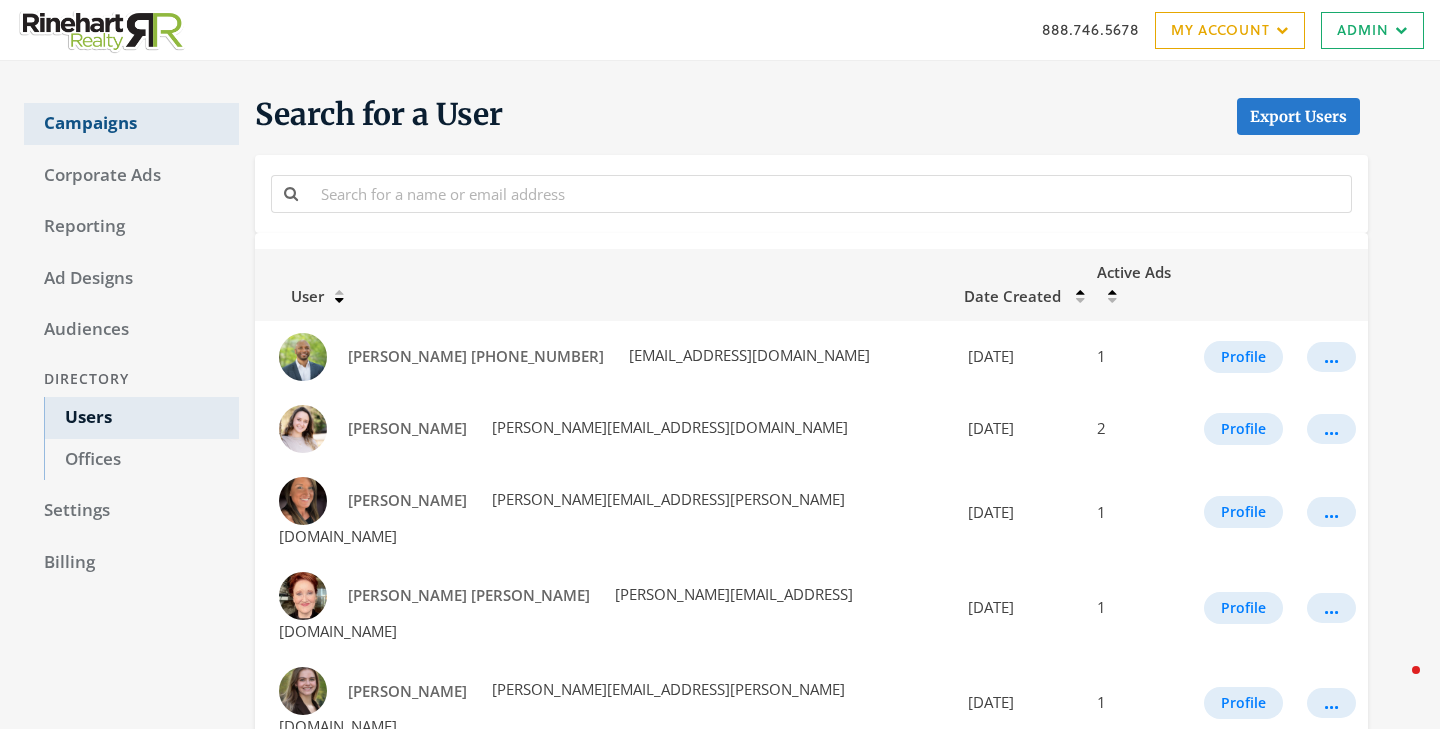 click on "Campaigns" at bounding box center [131, 124] 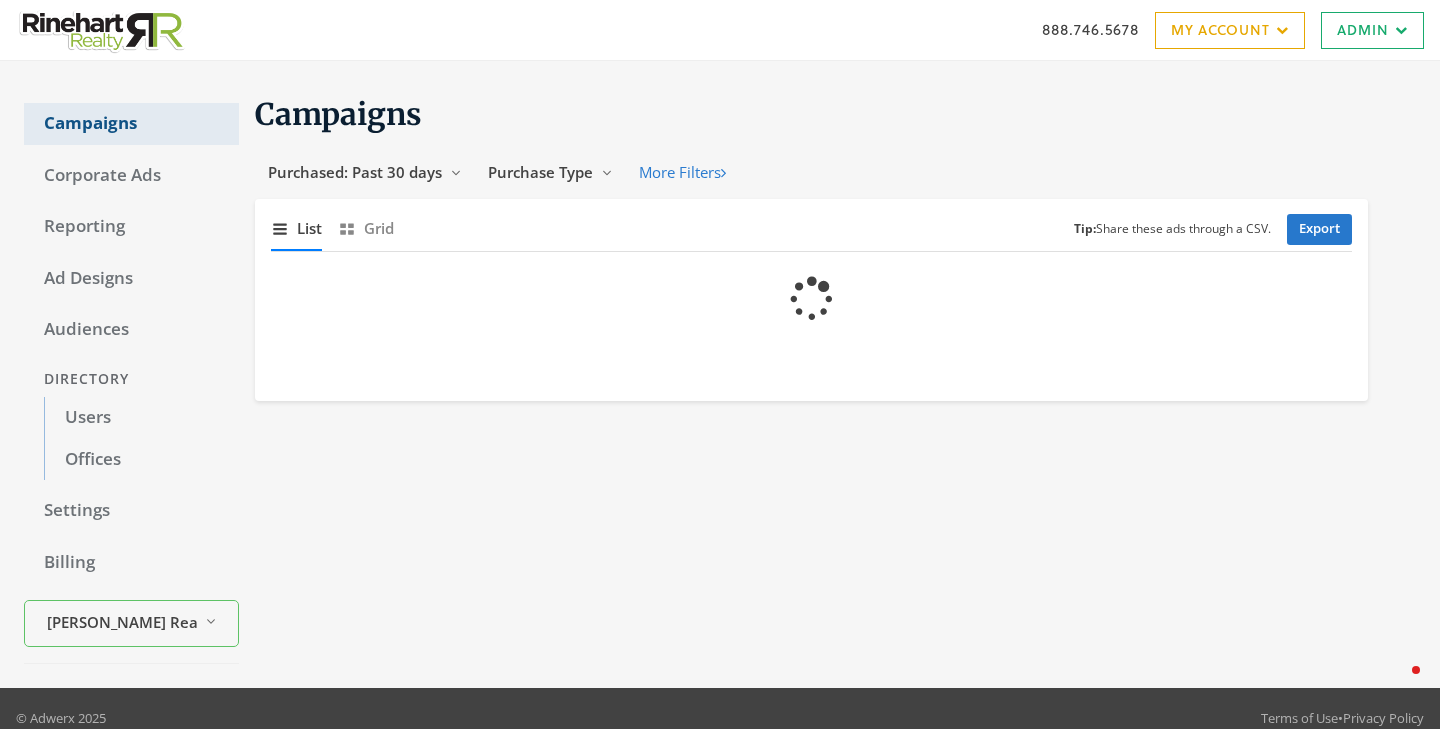 click on "Campaigns" at bounding box center [131, 124] 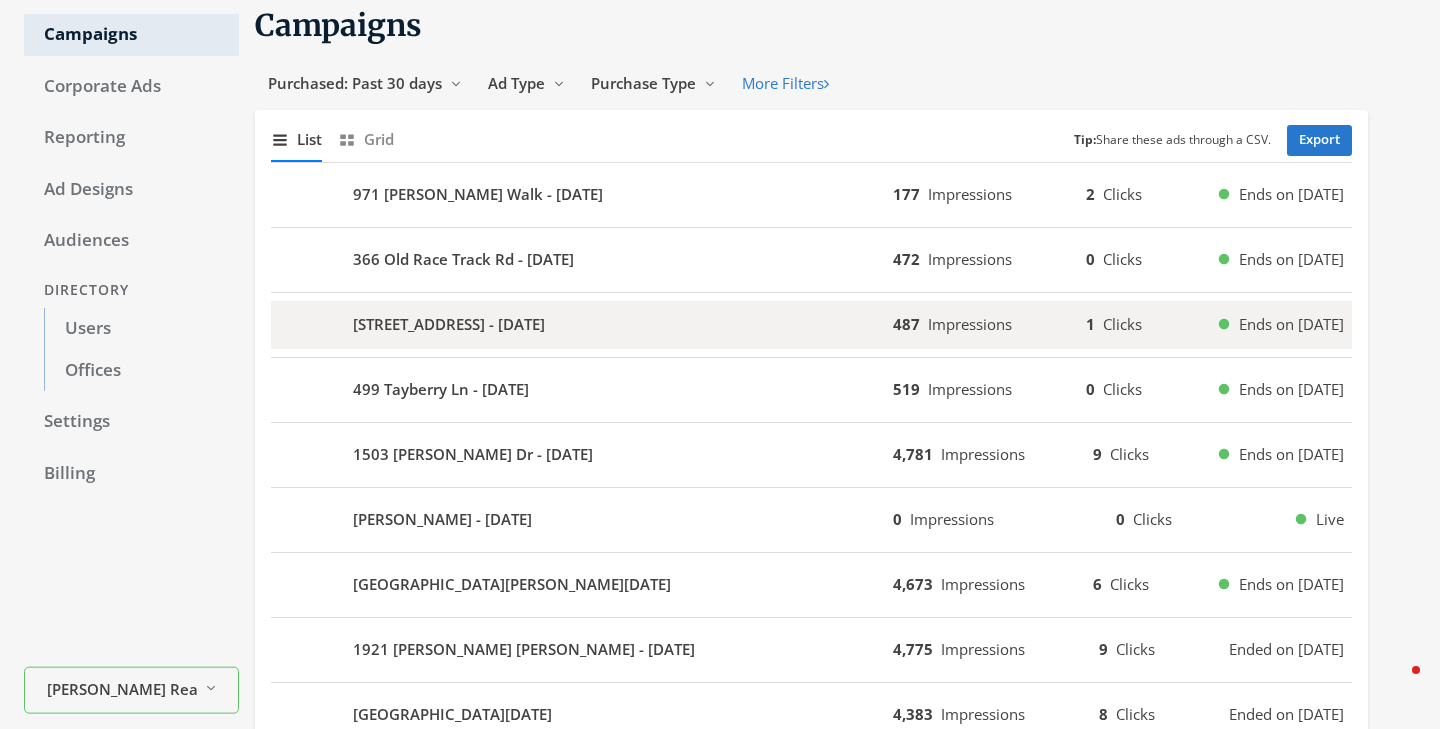 scroll, scrollTop: 0, scrollLeft: 0, axis: both 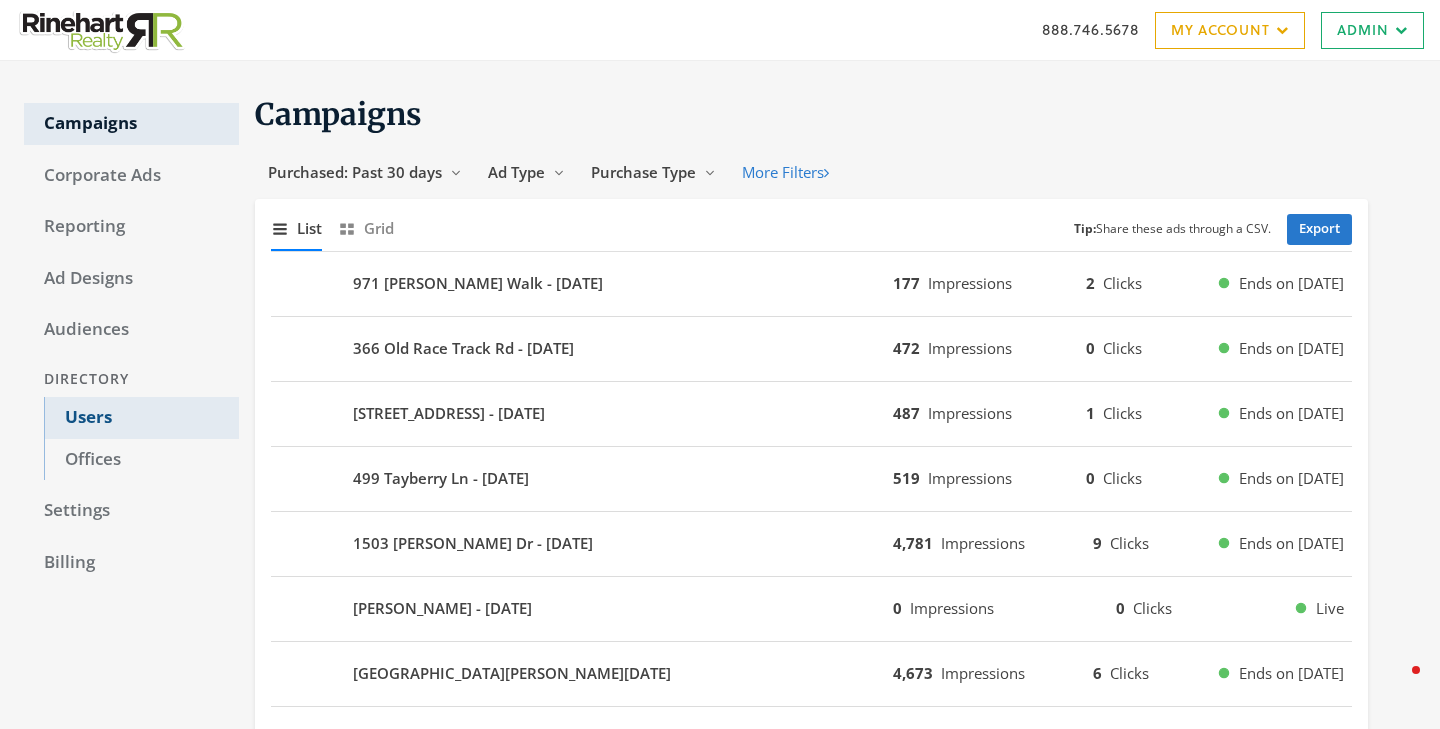 click on "Users" at bounding box center [141, 418] 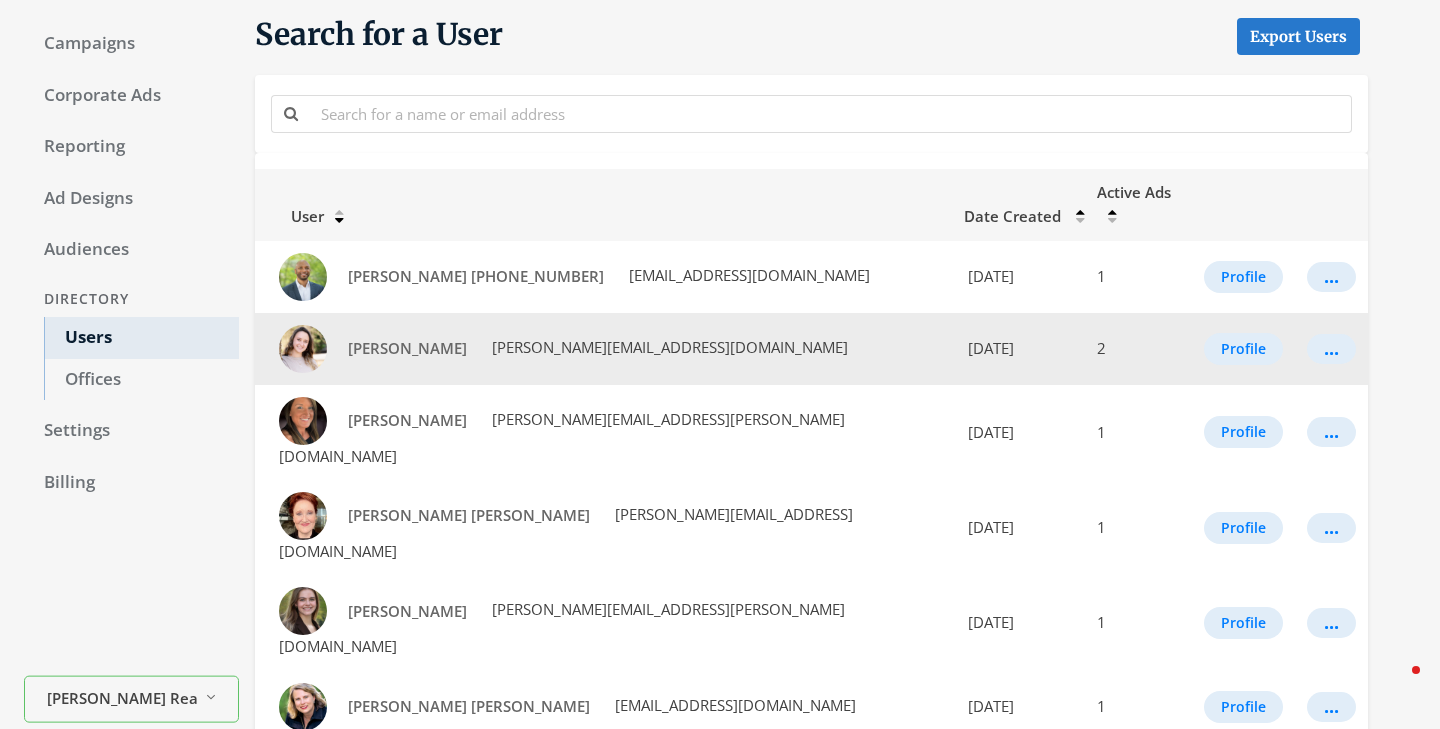 scroll, scrollTop: 0, scrollLeft: 0, axis: both 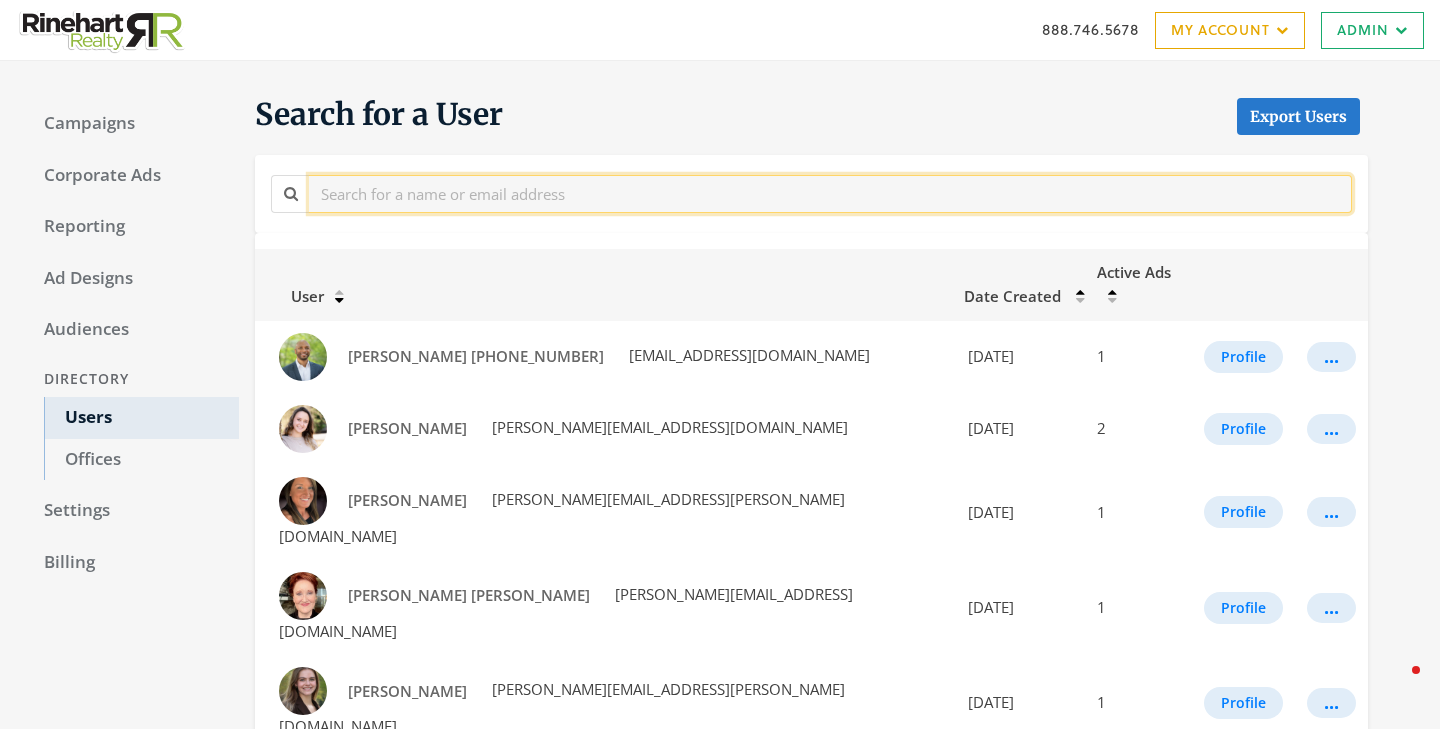 click at bounding box center (830, 193) 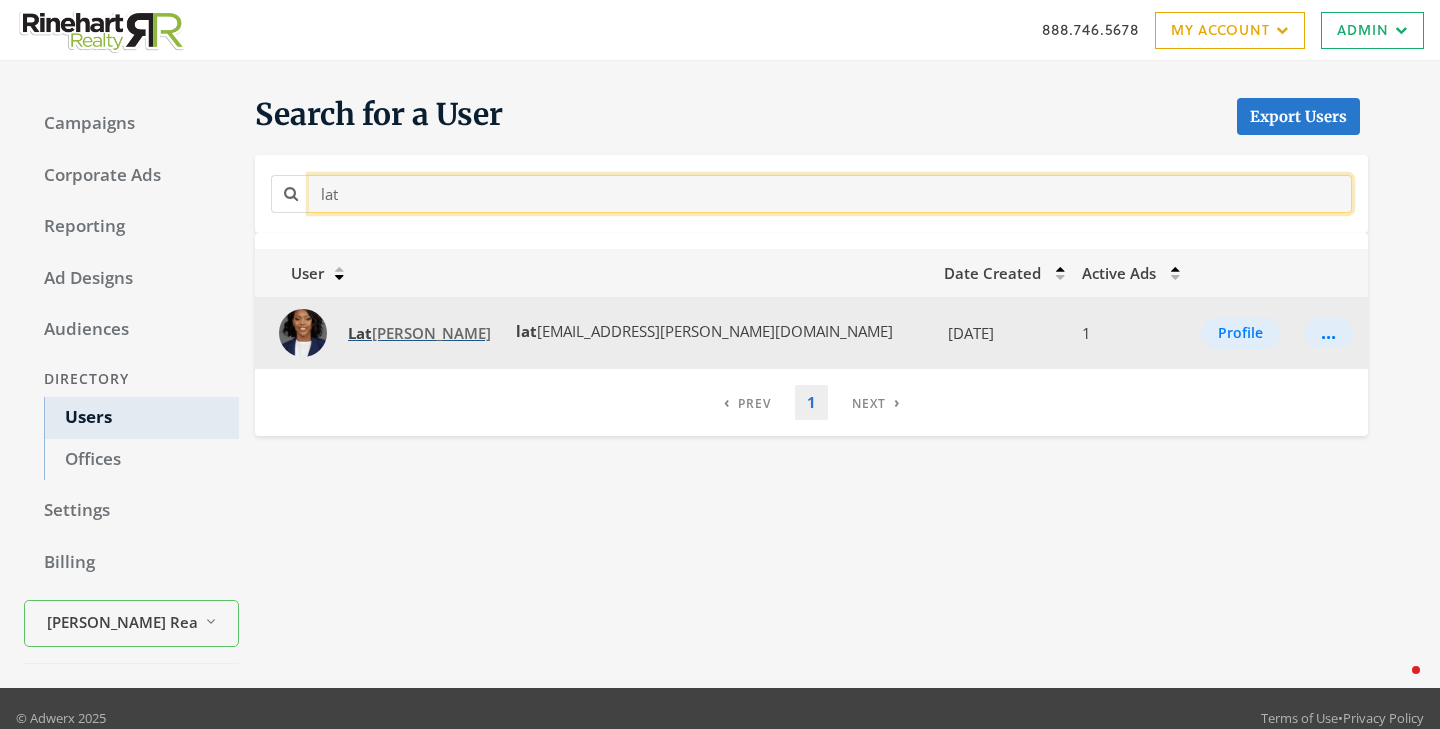 type on "lat" 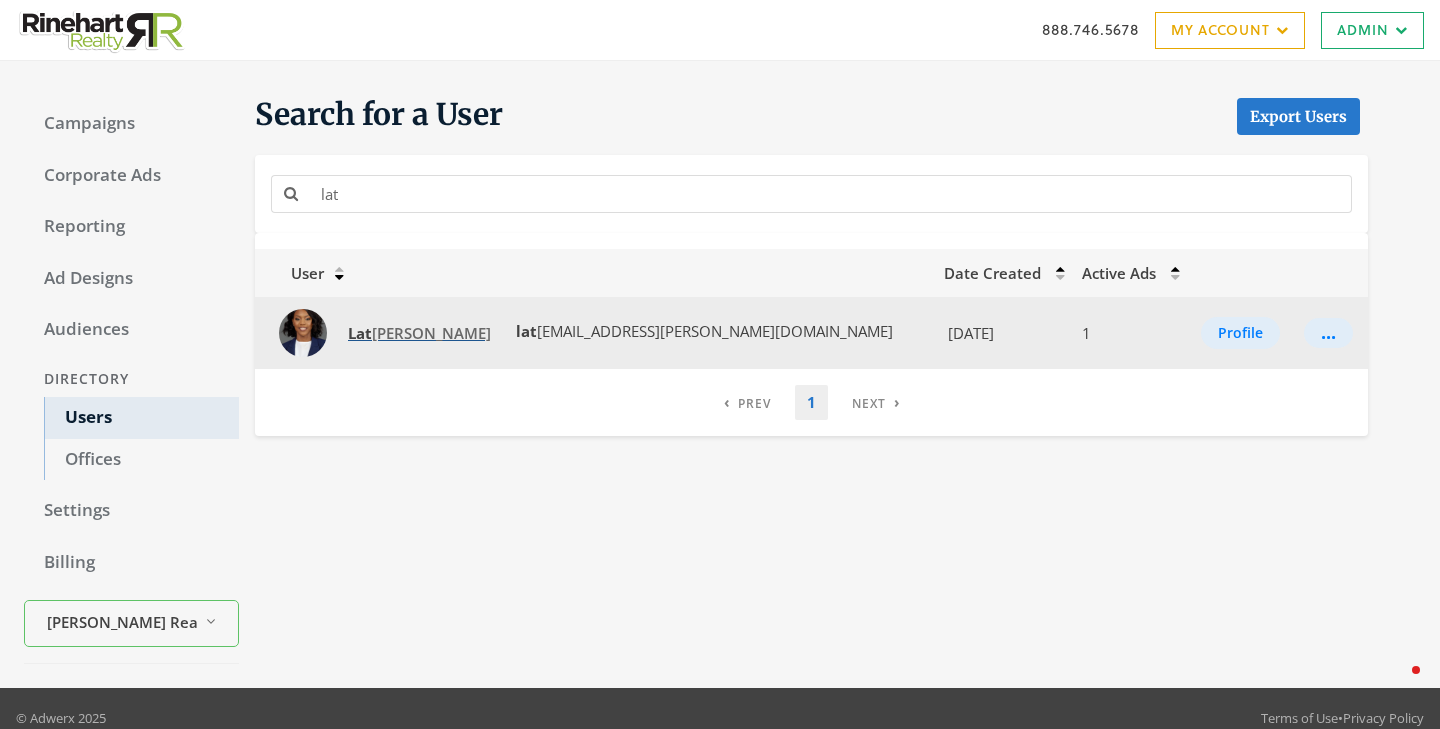 click on "Lat onya Jones-Mealing" at bounding box center (419, 333) 